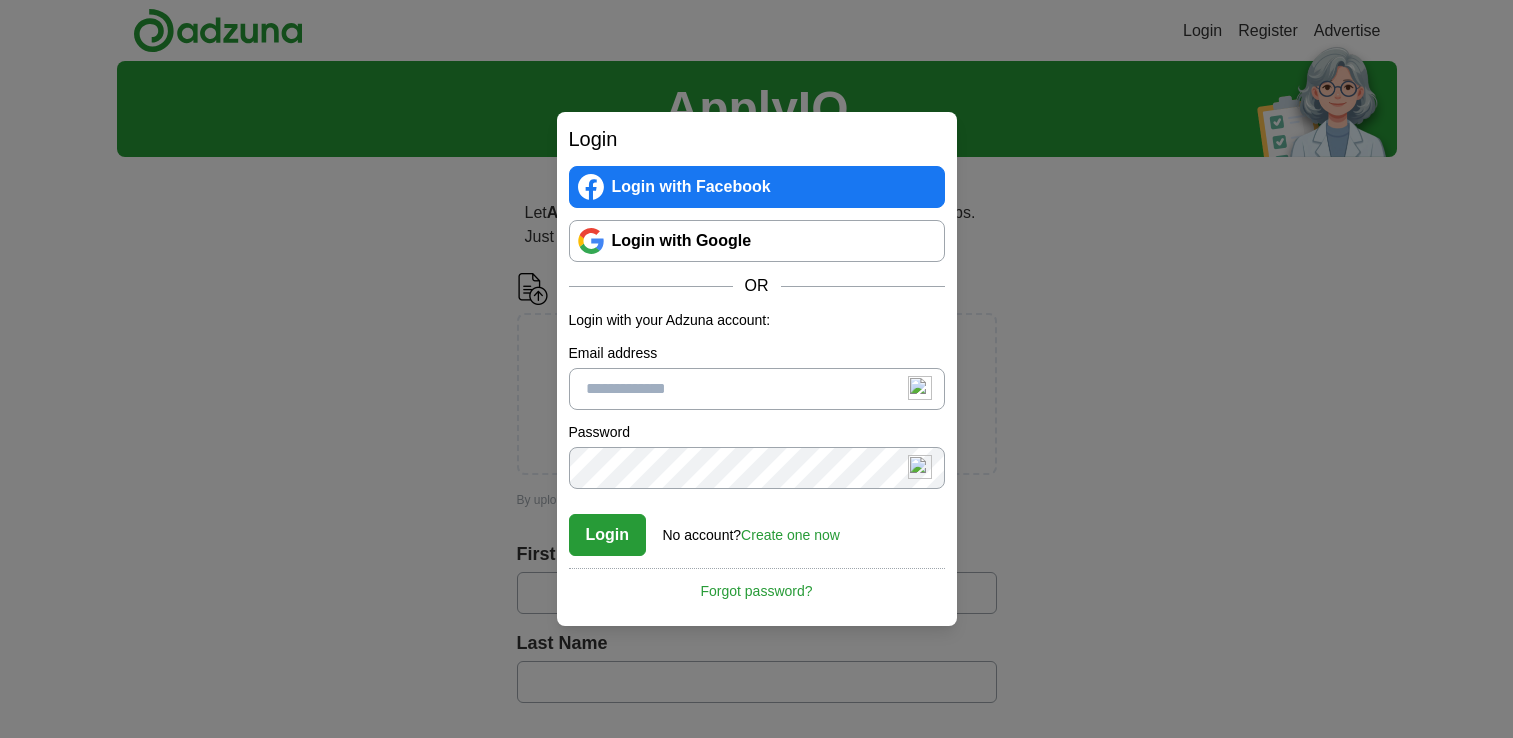 scroll, scrollTop: 0, scrollLeft: 0, axis: both 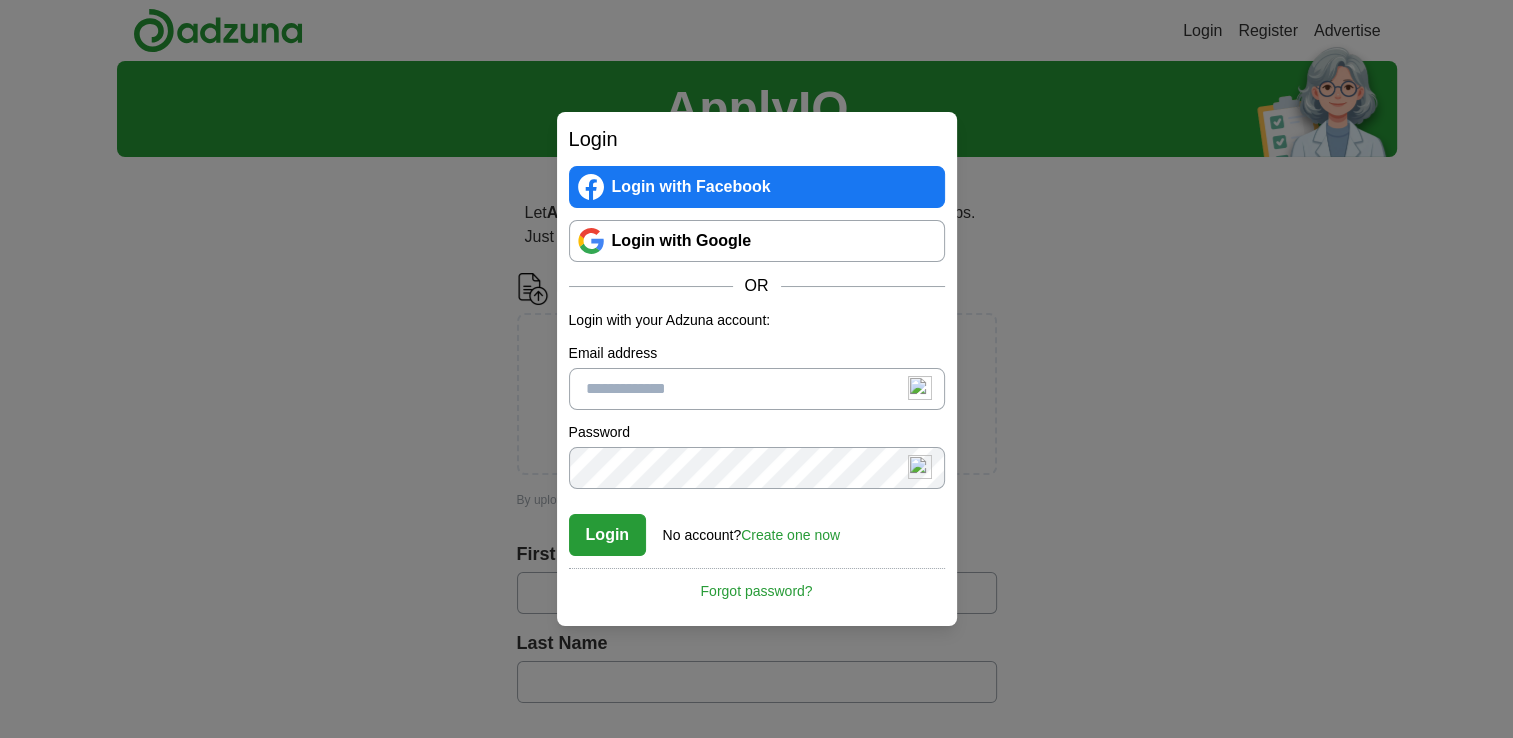 click on "Login with Google" at bounding box center [757, 241] 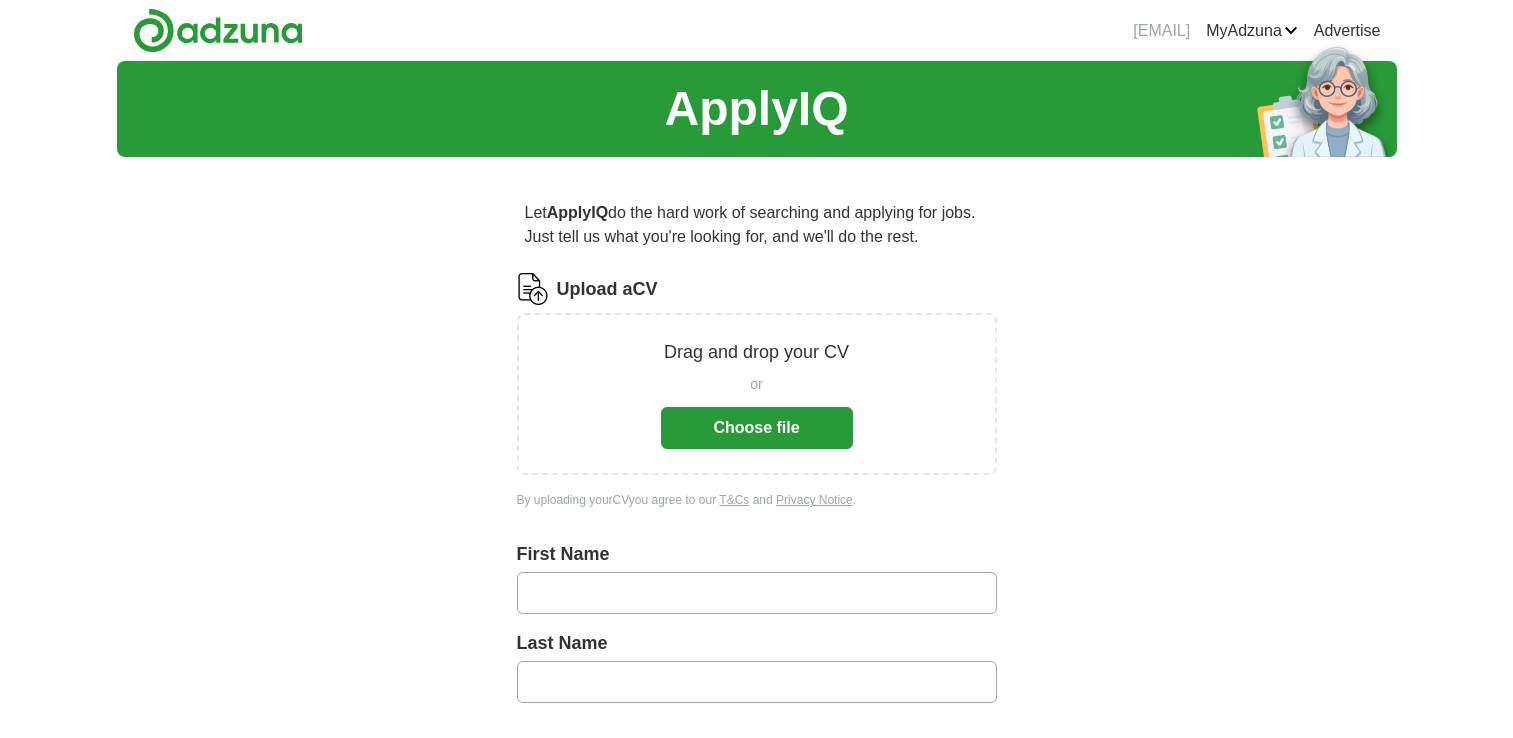 scroll, scrollTop: 0, scrollLeft: 0, axis: both 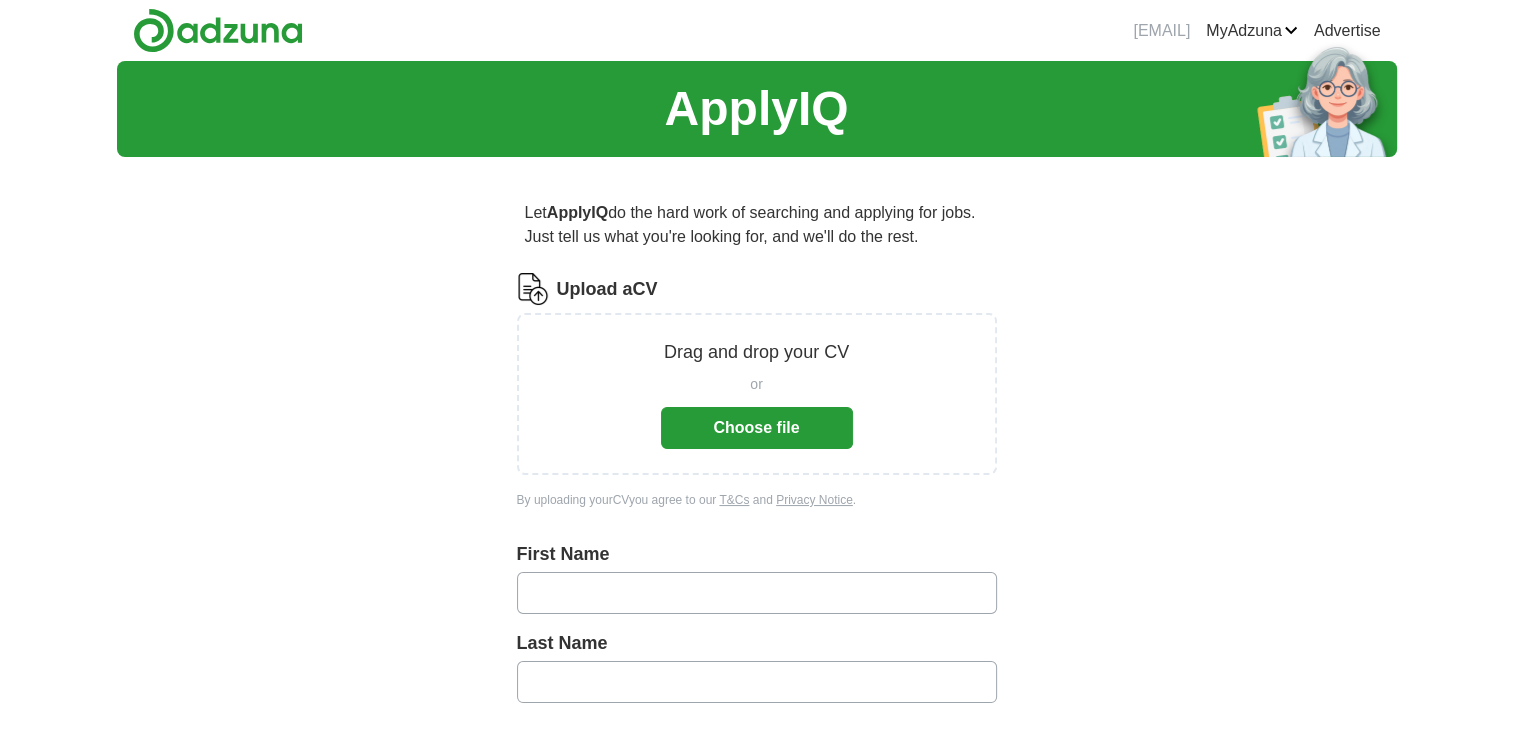 click on "Choose file" at bounding box center [757, 428] 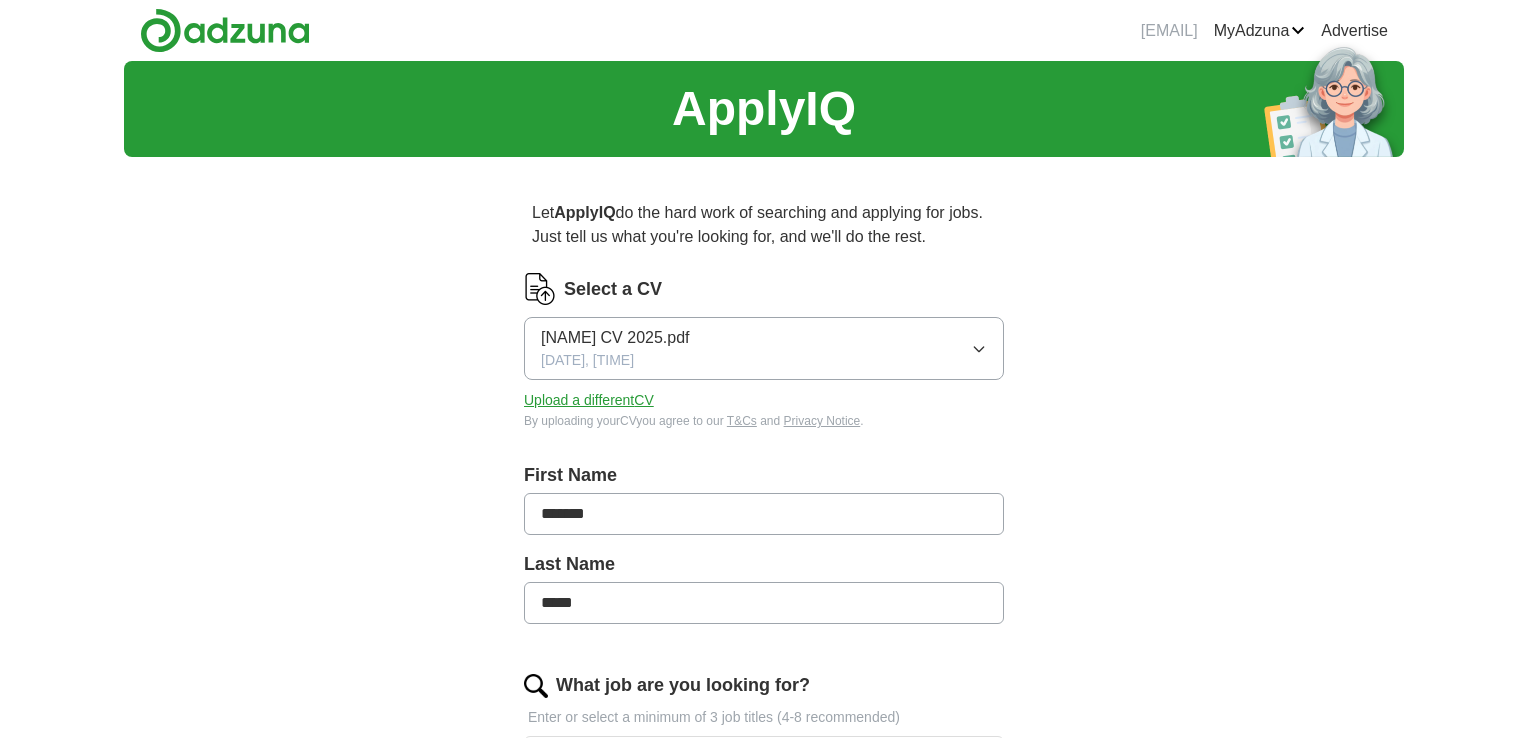type on "*******" 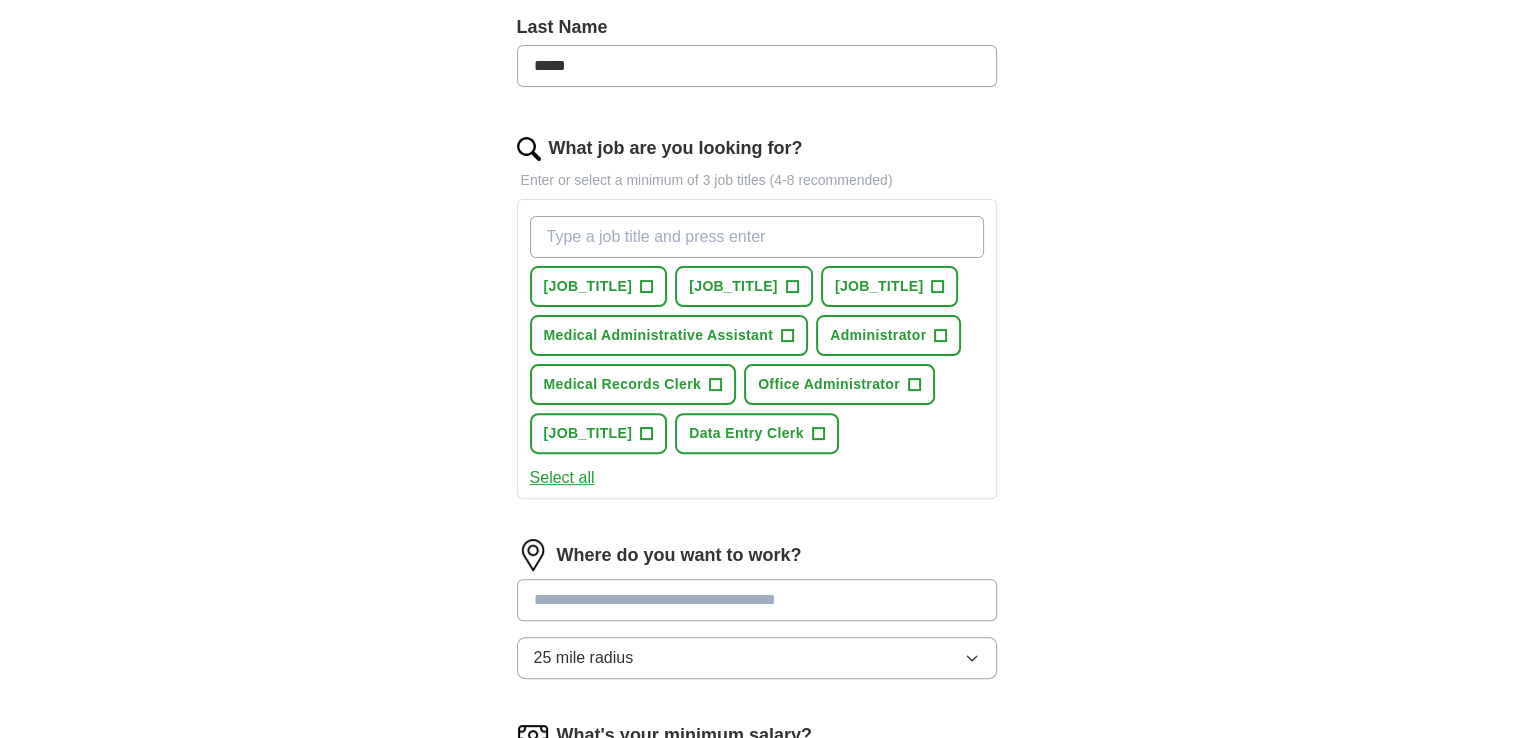 scroll, scrollTop: 561, scrollLeft: 0, axis: vertical 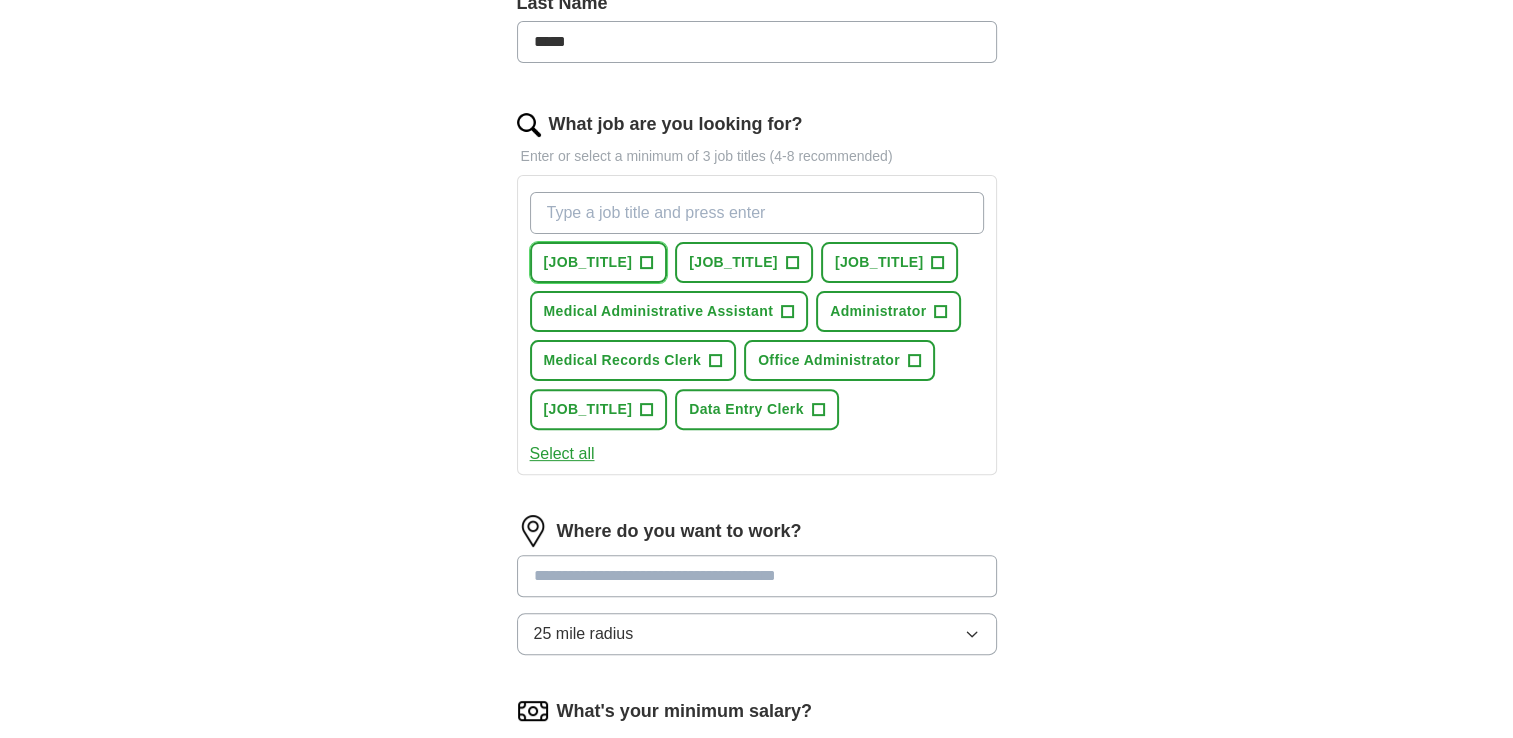 click on "+" at bounding box center (647, 263) 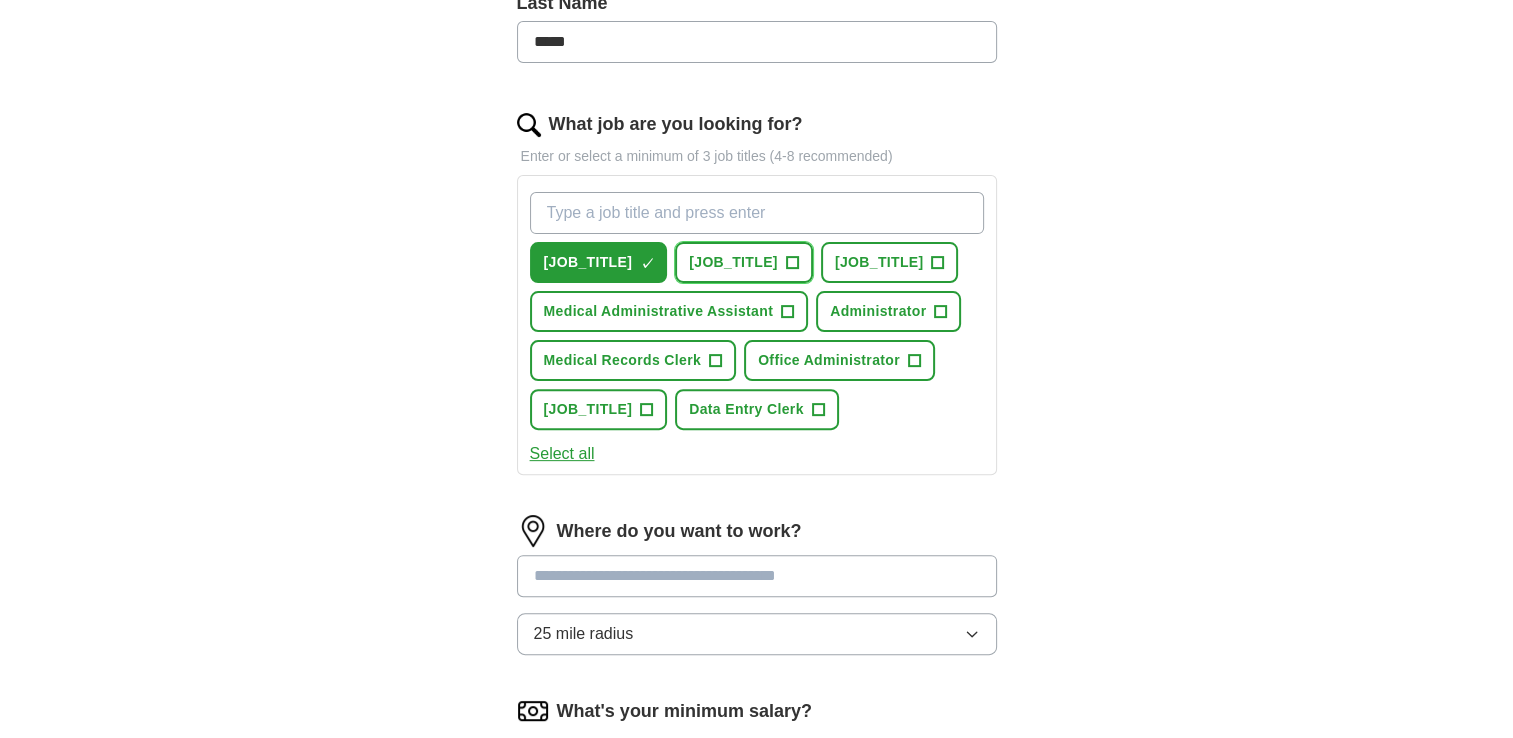 click on "[JOB_TITLE] +" at bounding box center [744, 262] 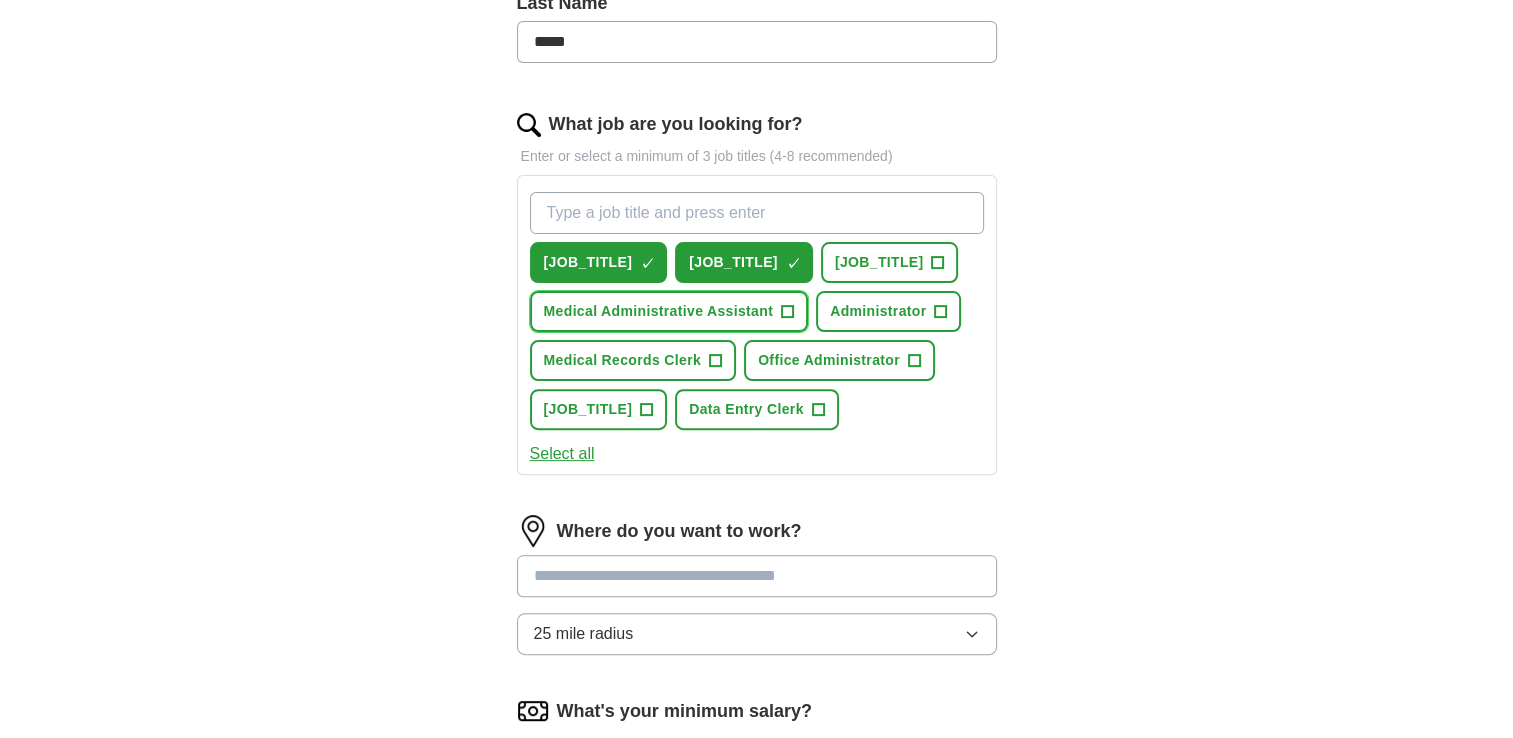 click on "+" at bounding box center (788, 312) 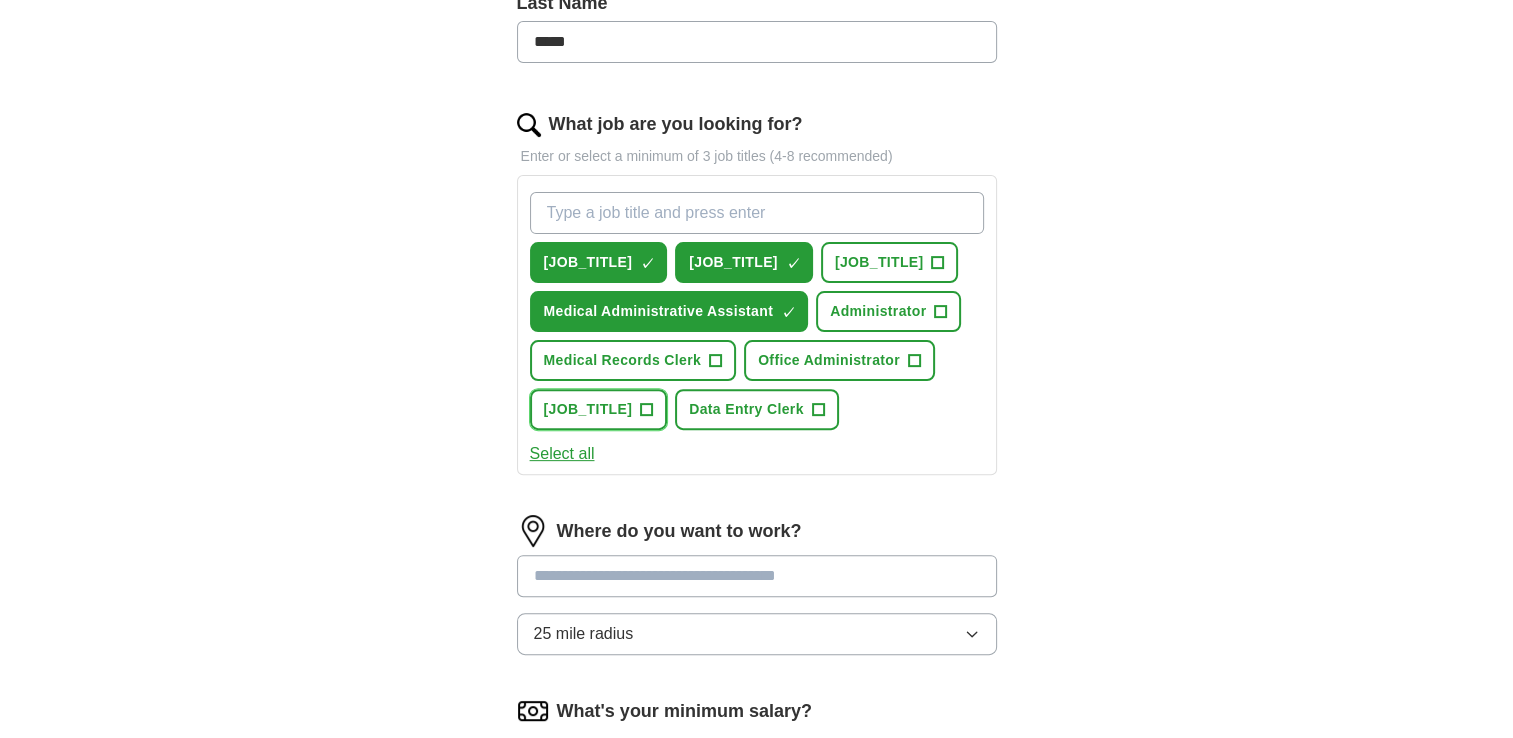 click on "+" at bounding box center (647, 410) 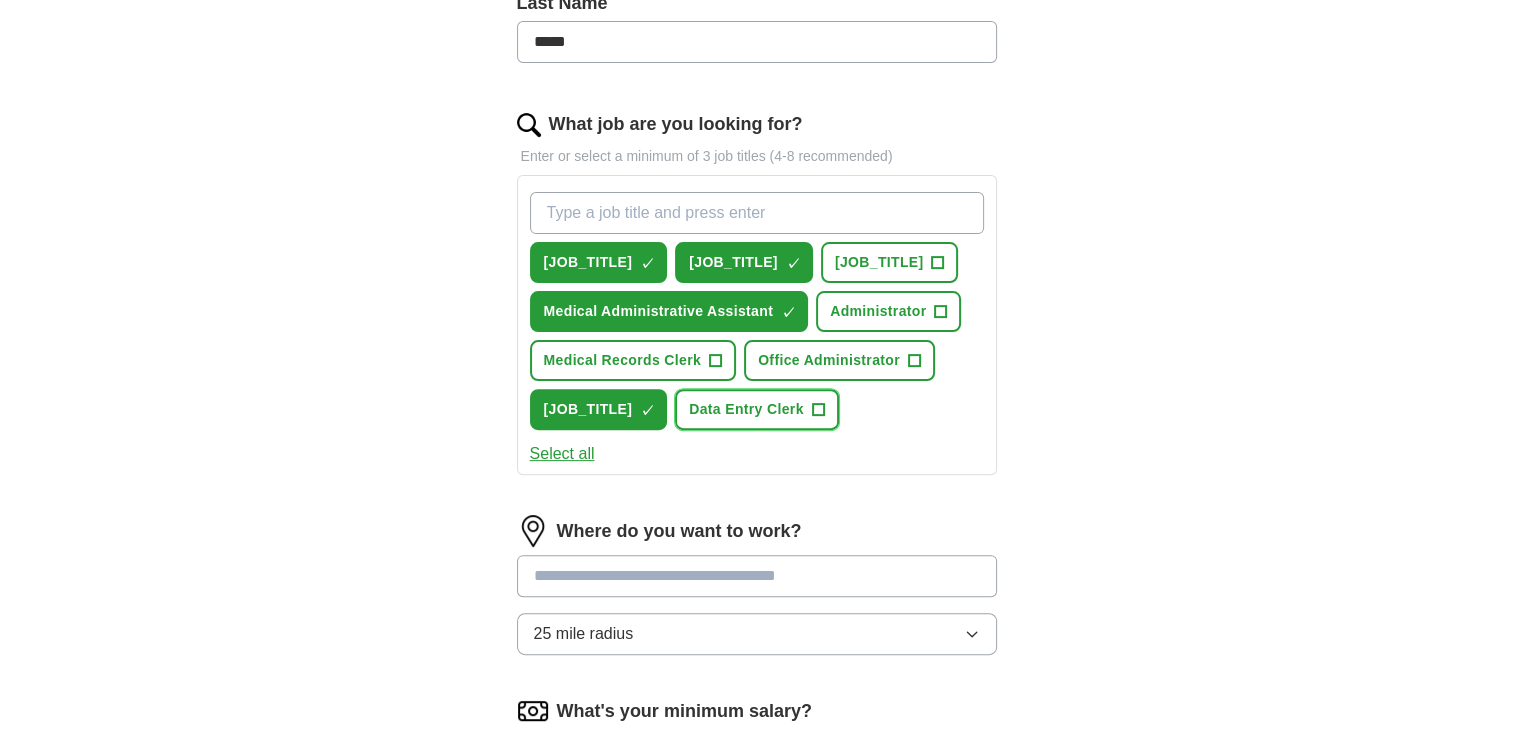 click on "Data Entry Clerk" at bounding box center [746, 409] 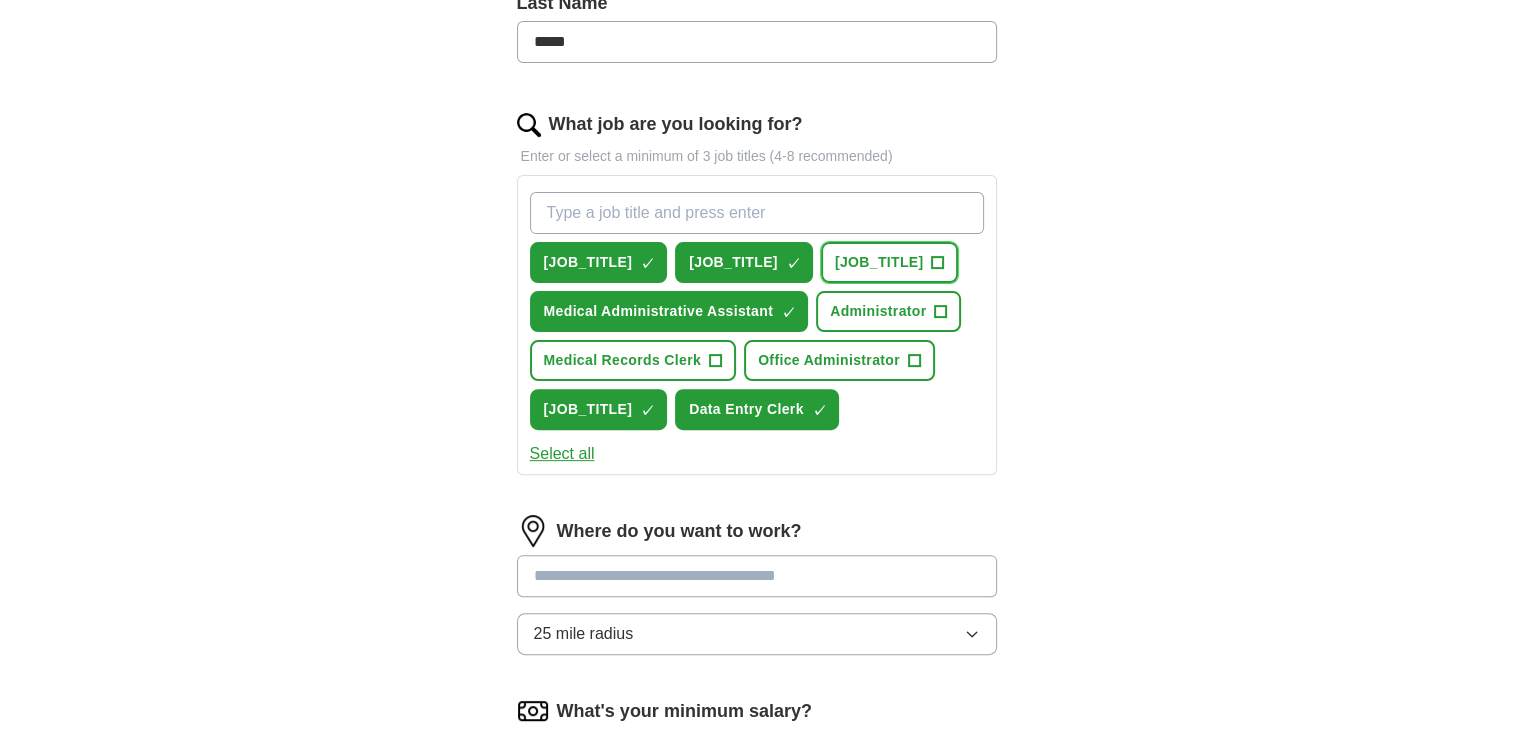 click on "+" at bounding box center [938, 263] 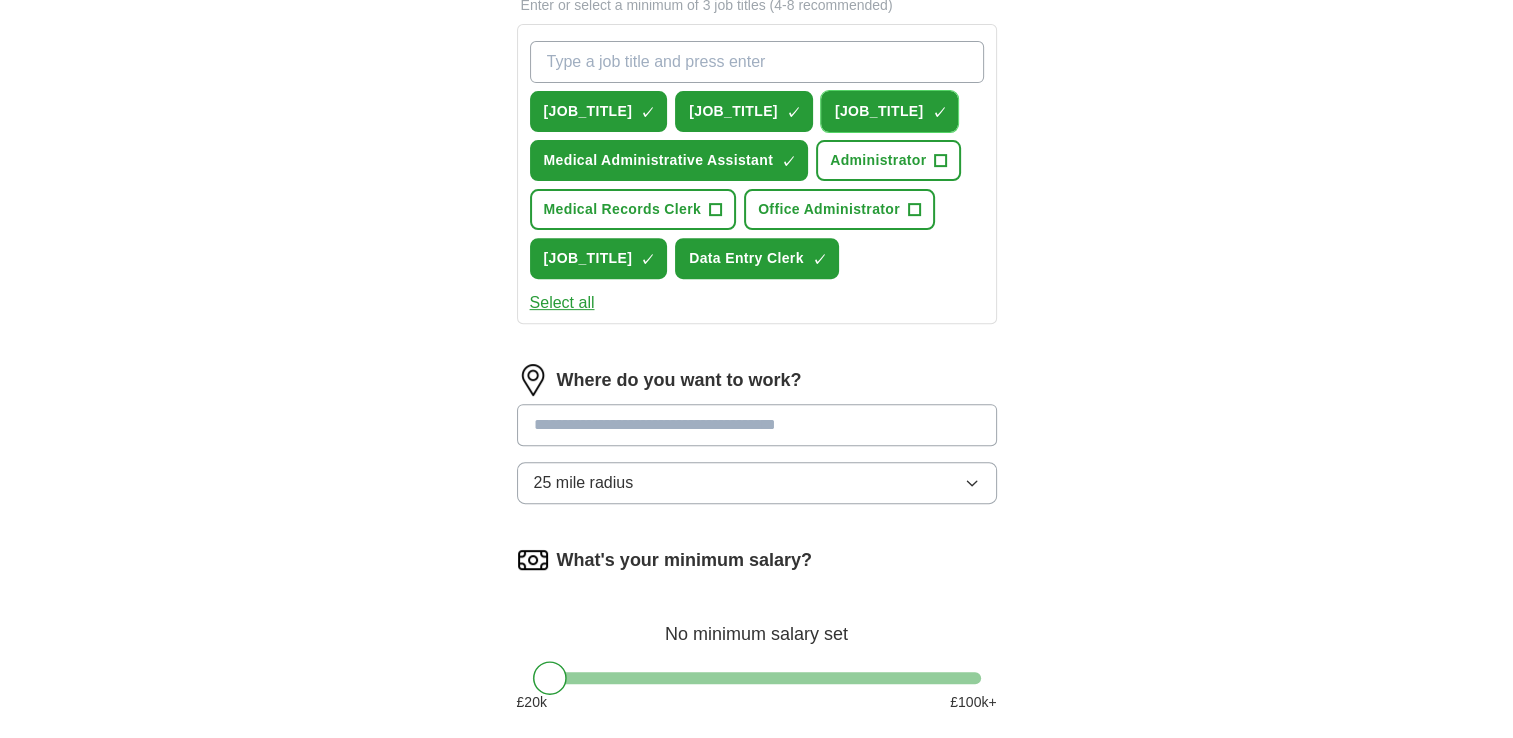 scroll, scrollTop: 725, scrollLeft: 0, axis: vertical 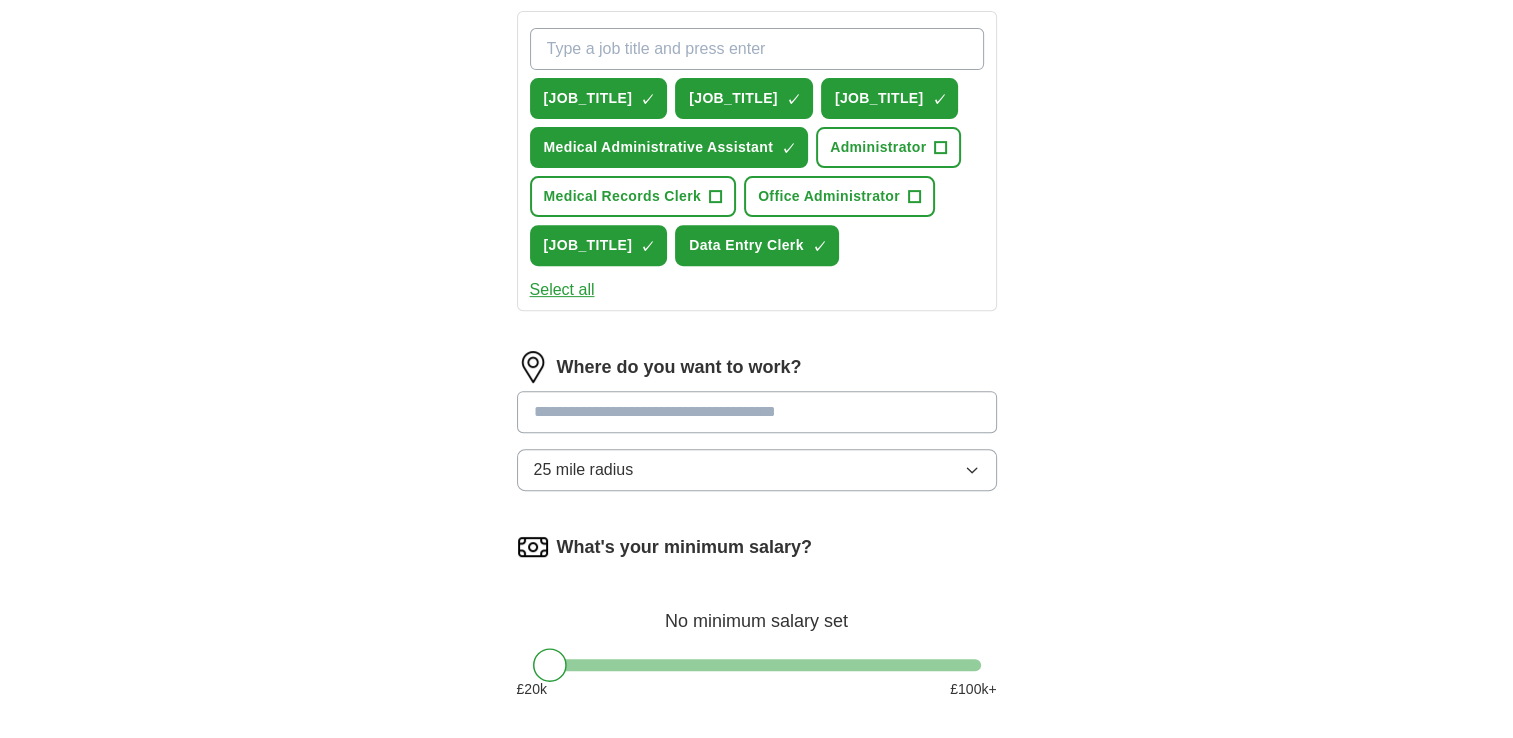 click at bounding box center [757, 412] 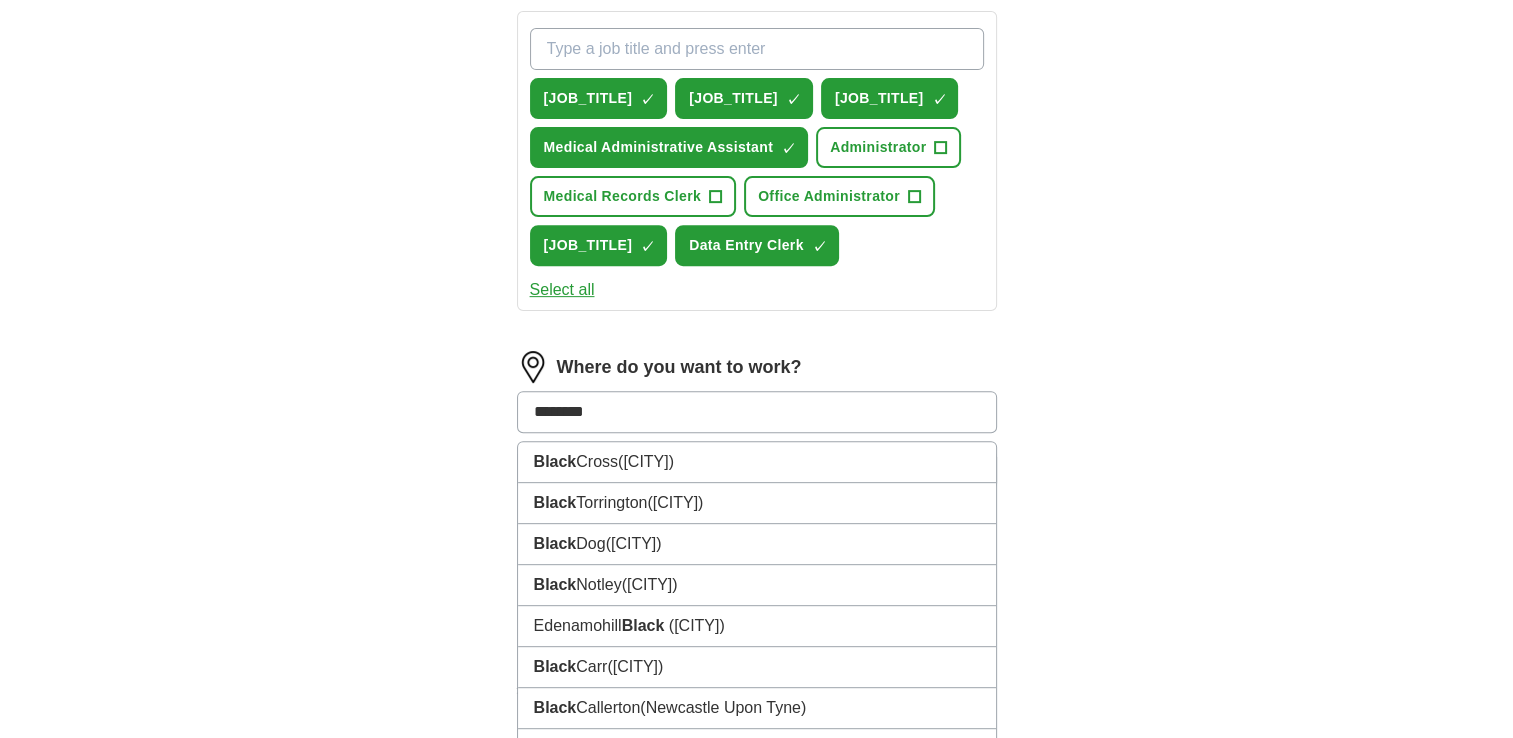 type on "*********" 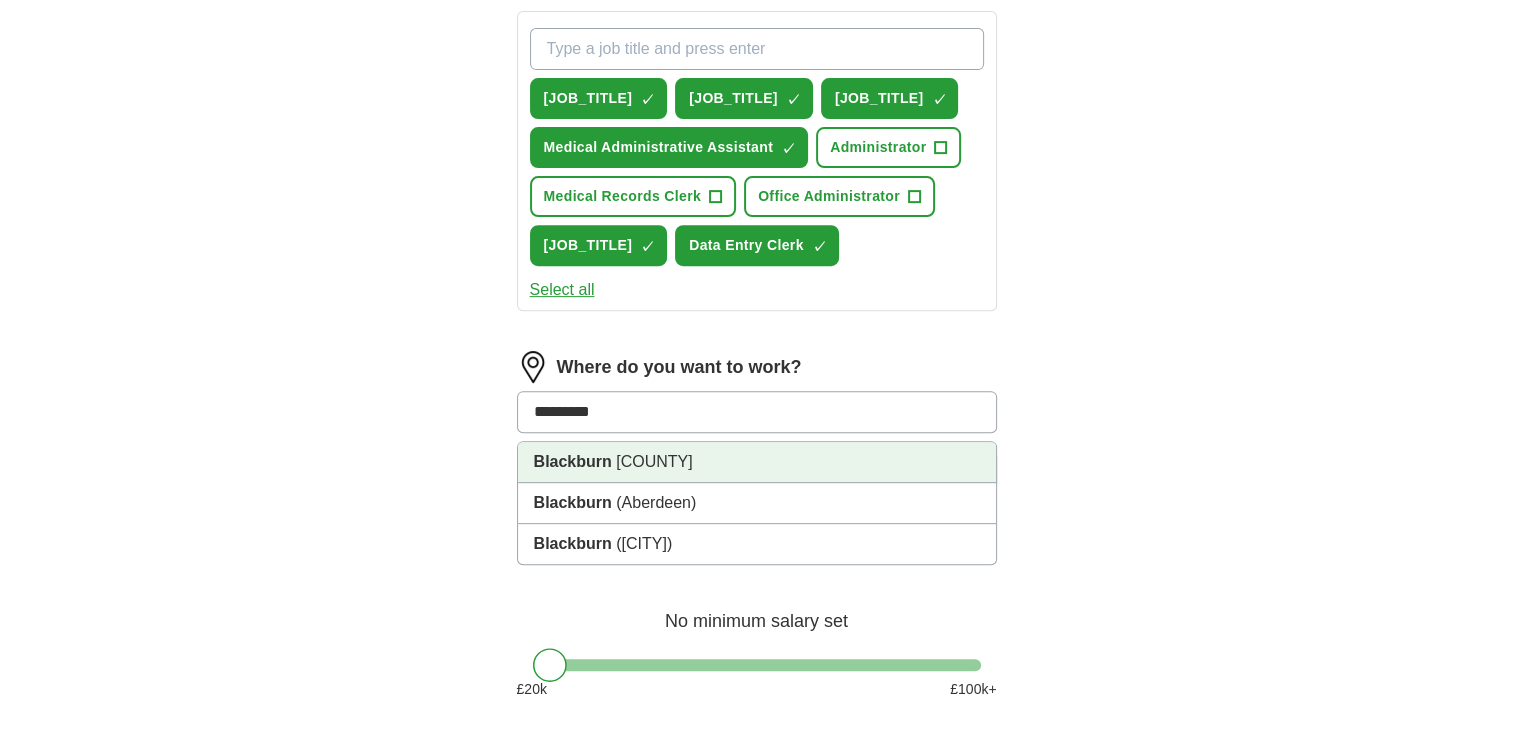click on "[CITY] ([COUNTY])" at bounding box center [757, 462] 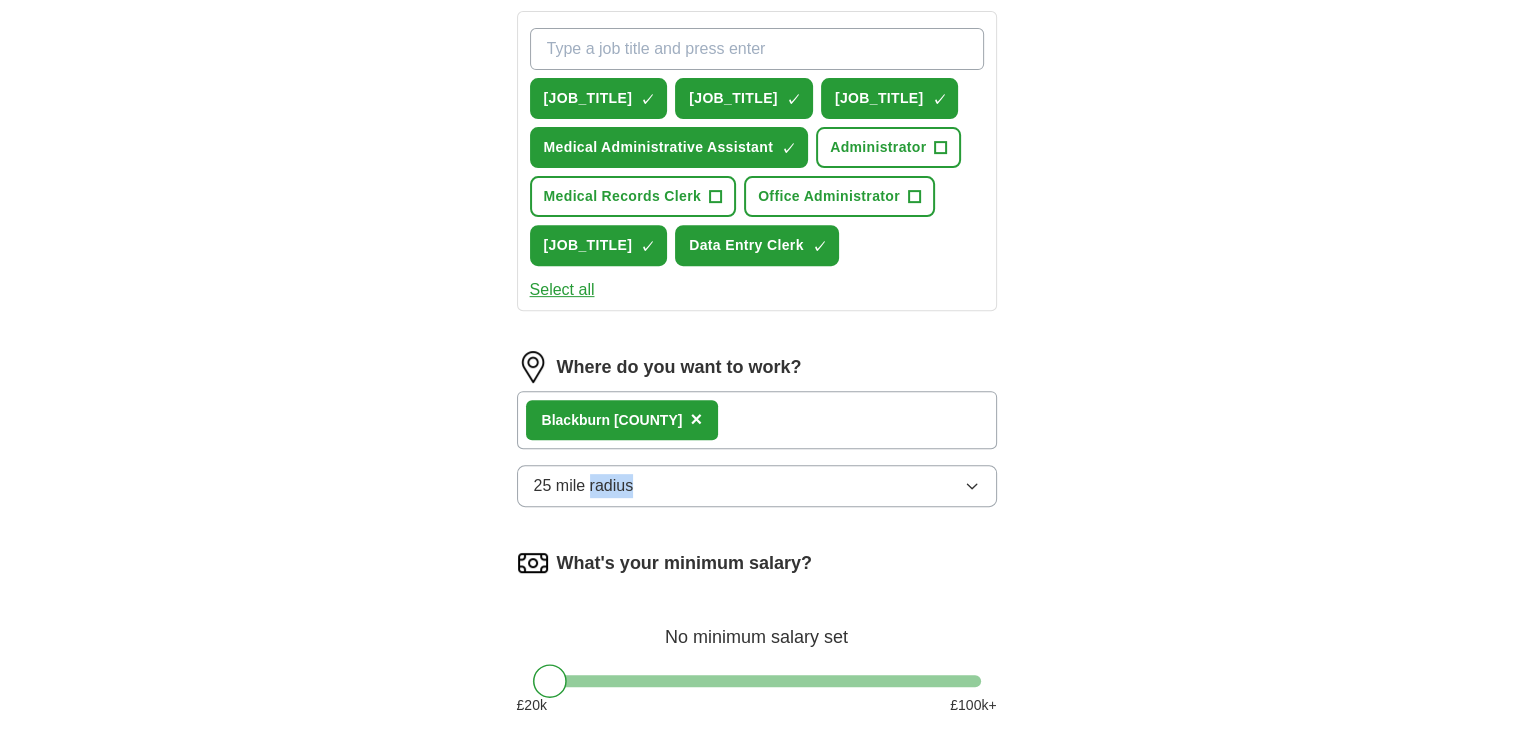 click on "Where do you want to work? [CITY] ([COUNTY]) × 25 mile radius" at bounding box center [757, 437] 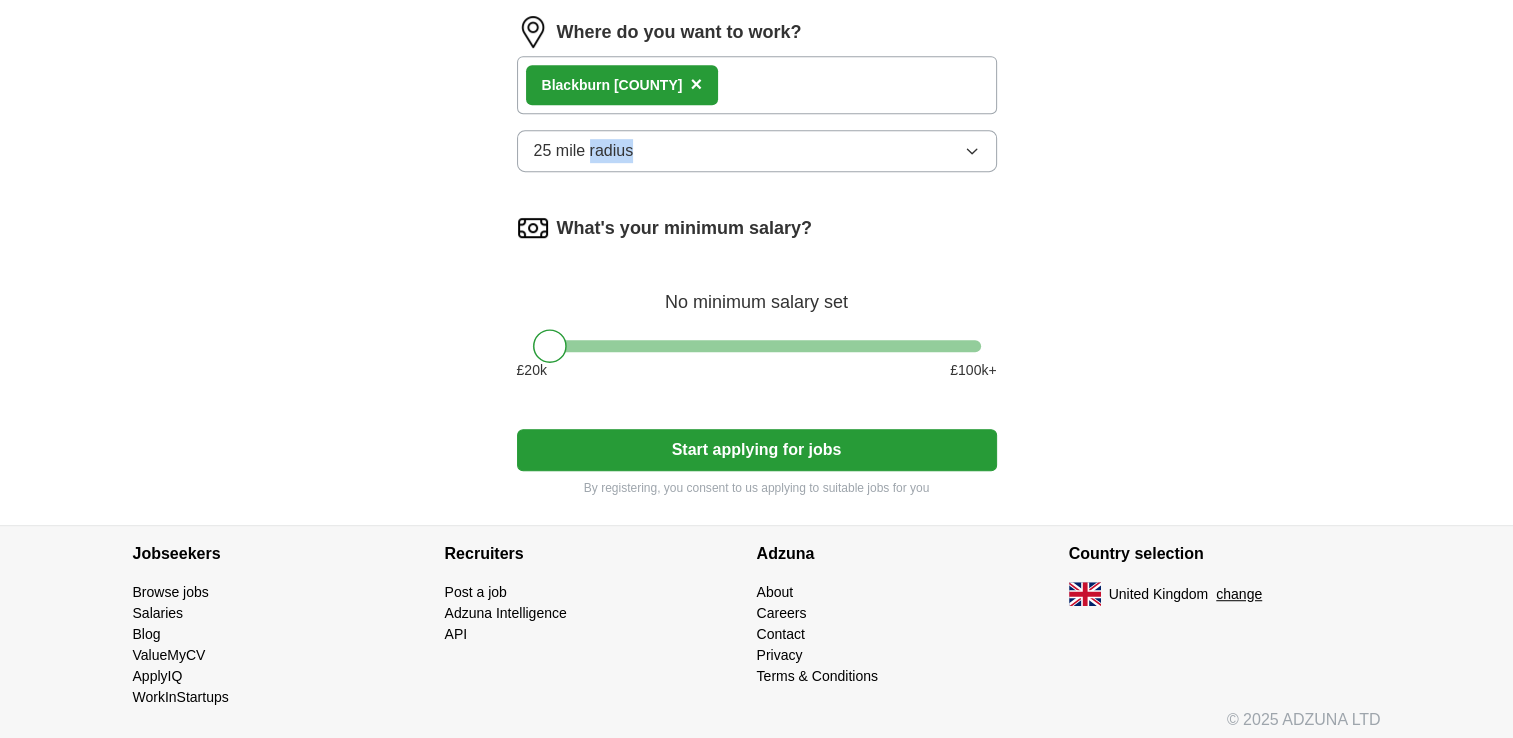 scroll, scrollTop: 1063, scrollLeft: 0, axis: vertical 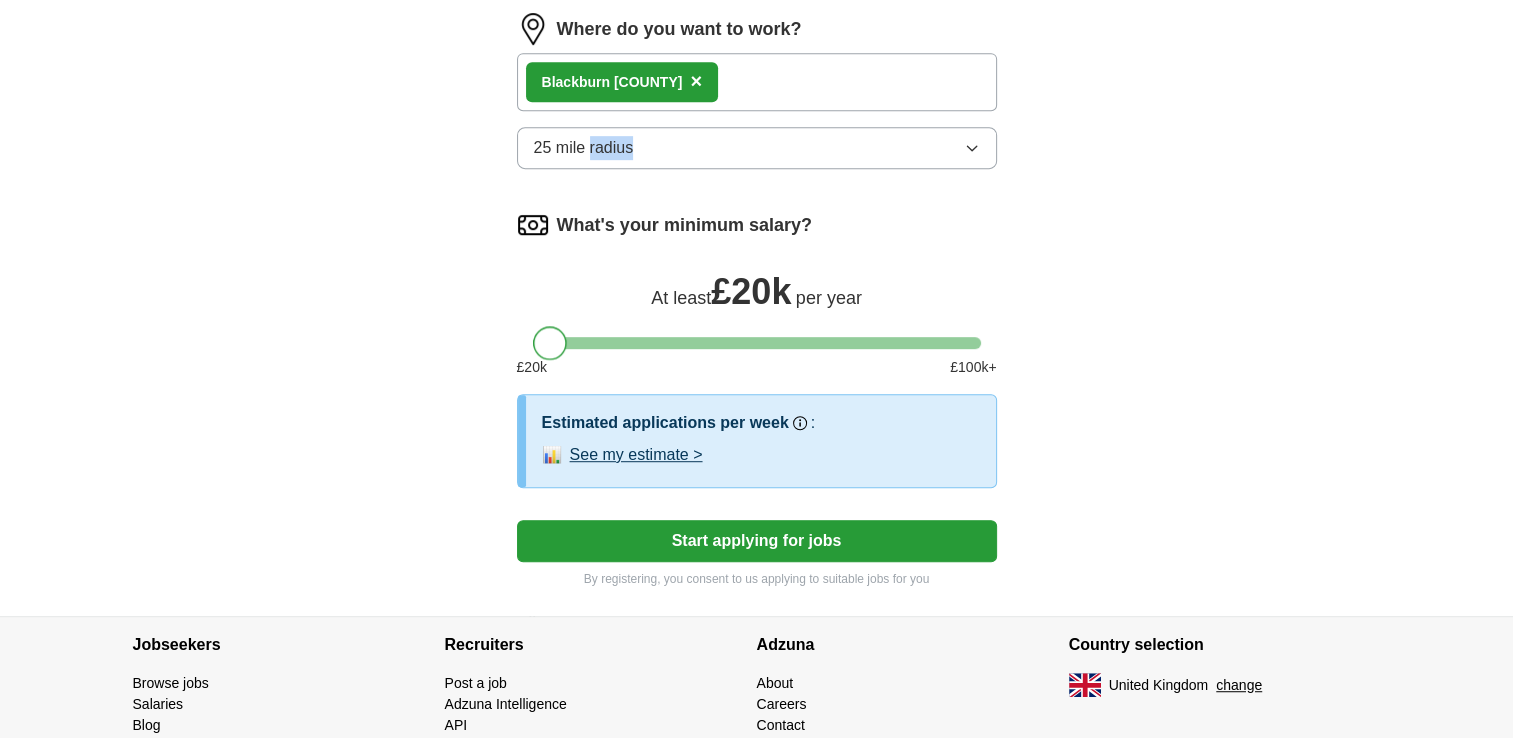 click at bounding box center (550, 343) 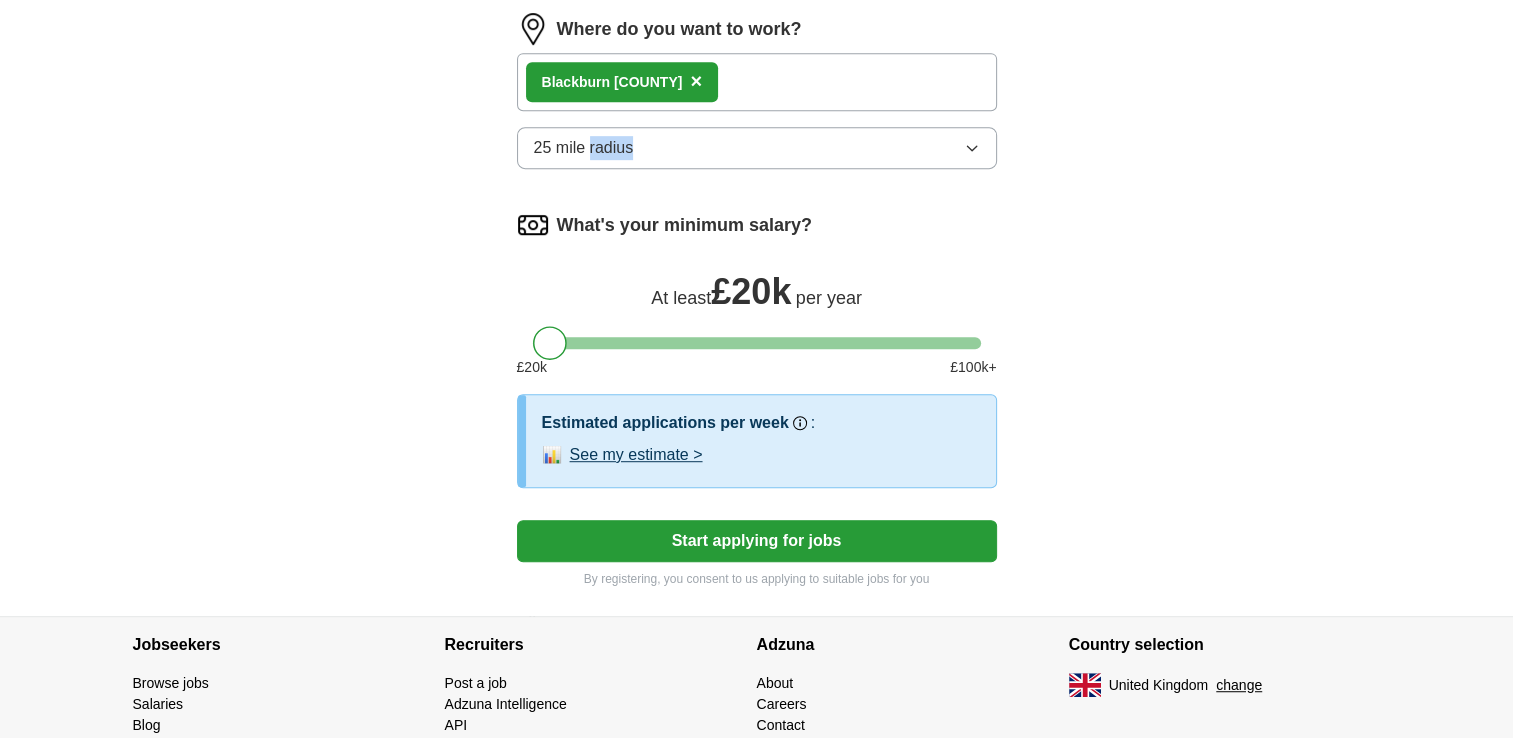 click on "Start applying for jobs" at bounding box center [757, 541] 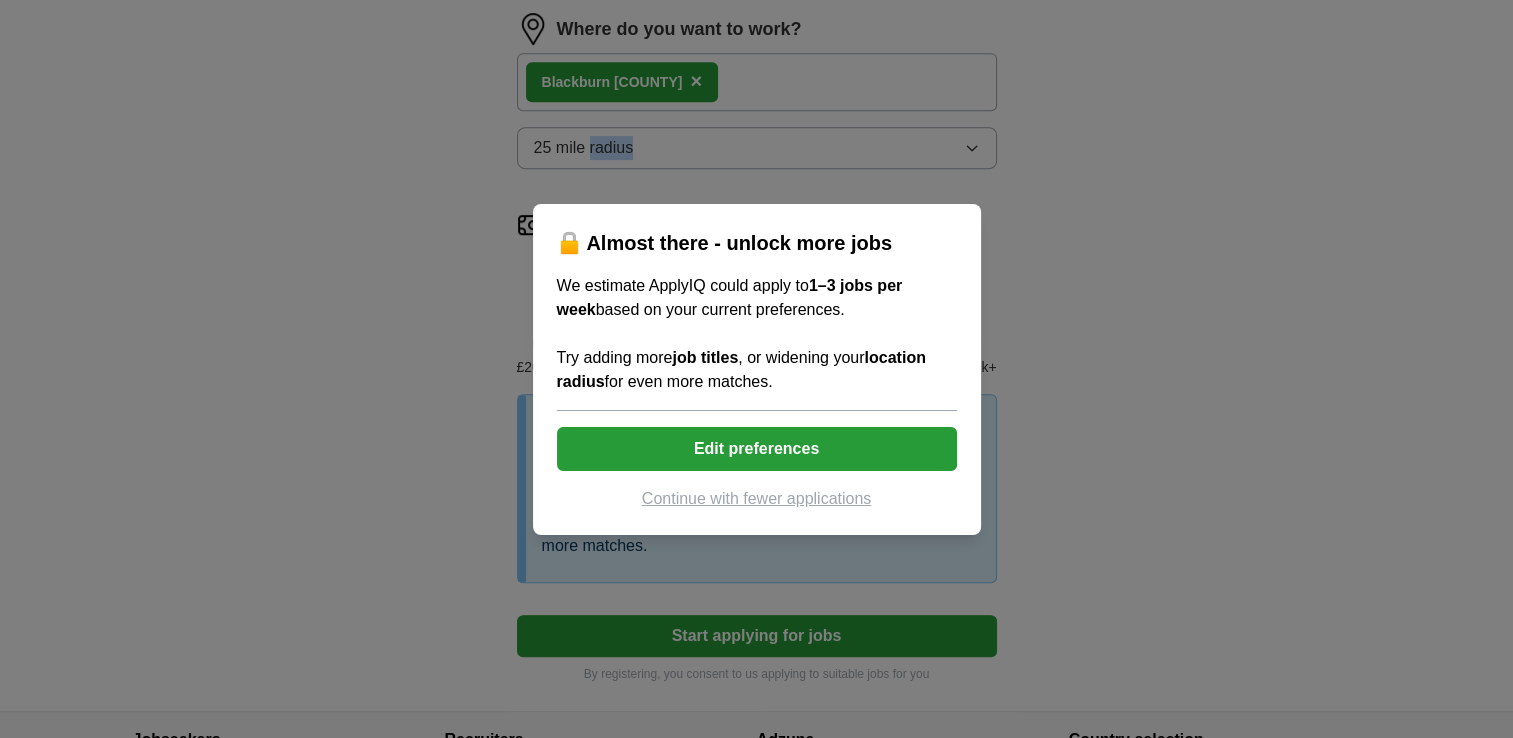 click on "Continue with fewer applications" at bounding box center [757, 499] 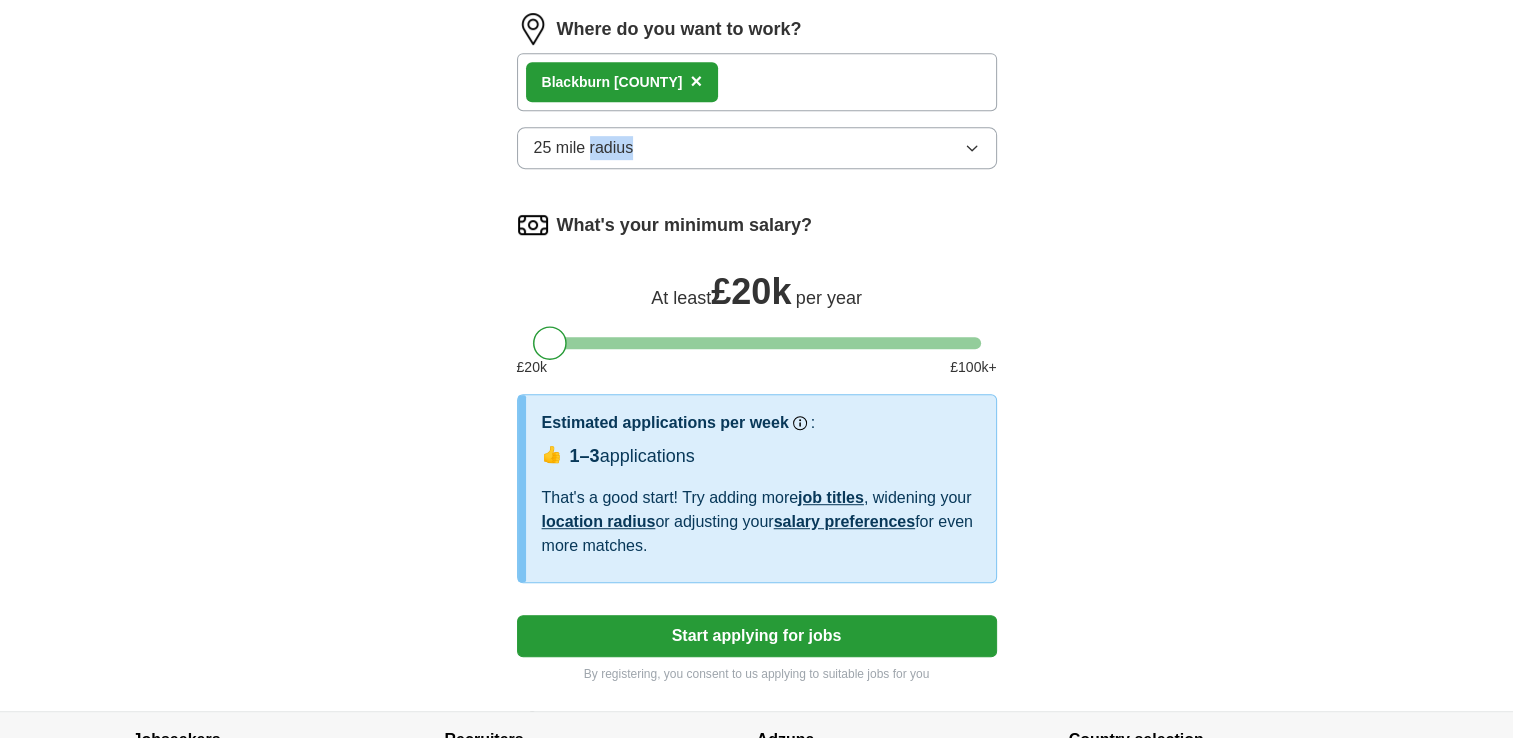 select on "**" 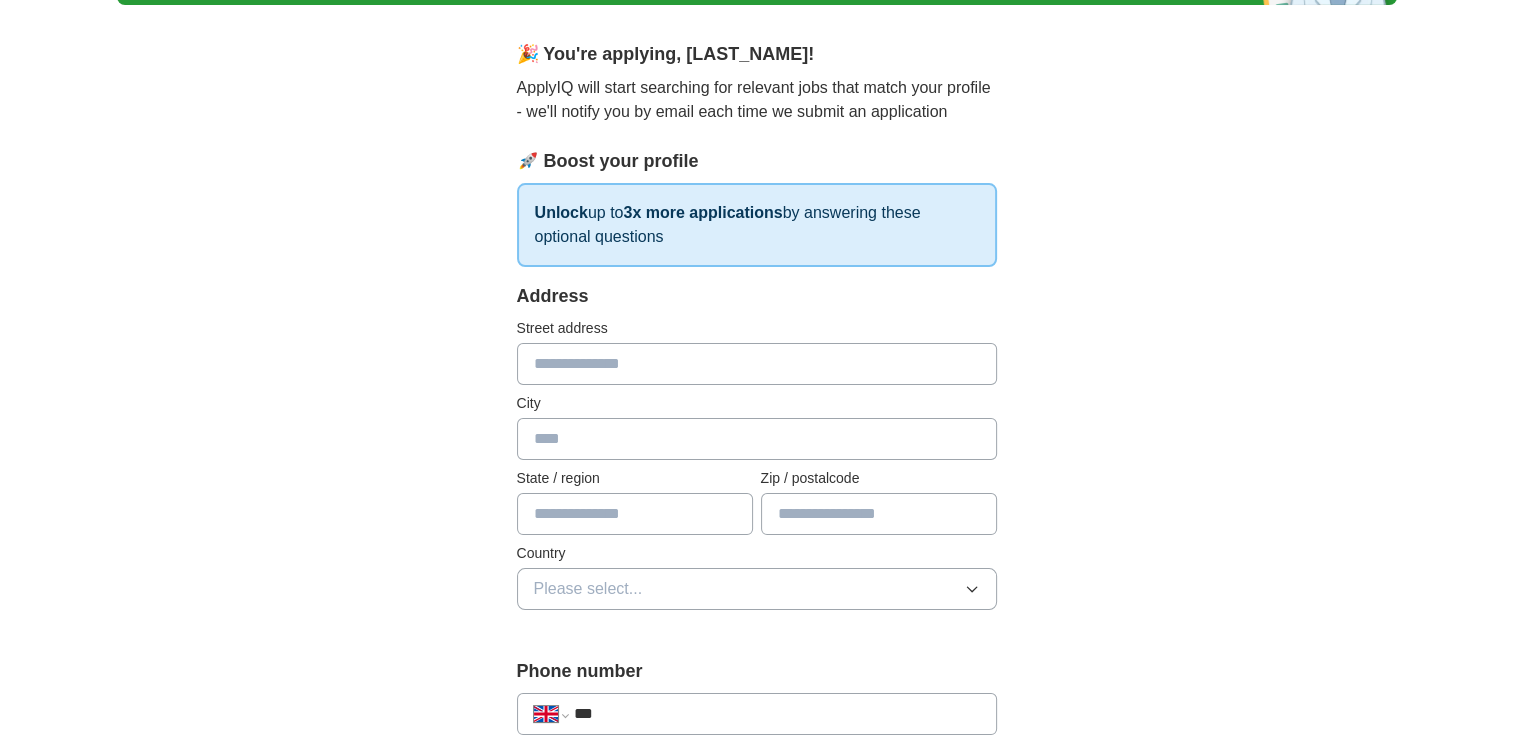 scroll, scrollTop: 0, scrollLeft: 0, axis: both 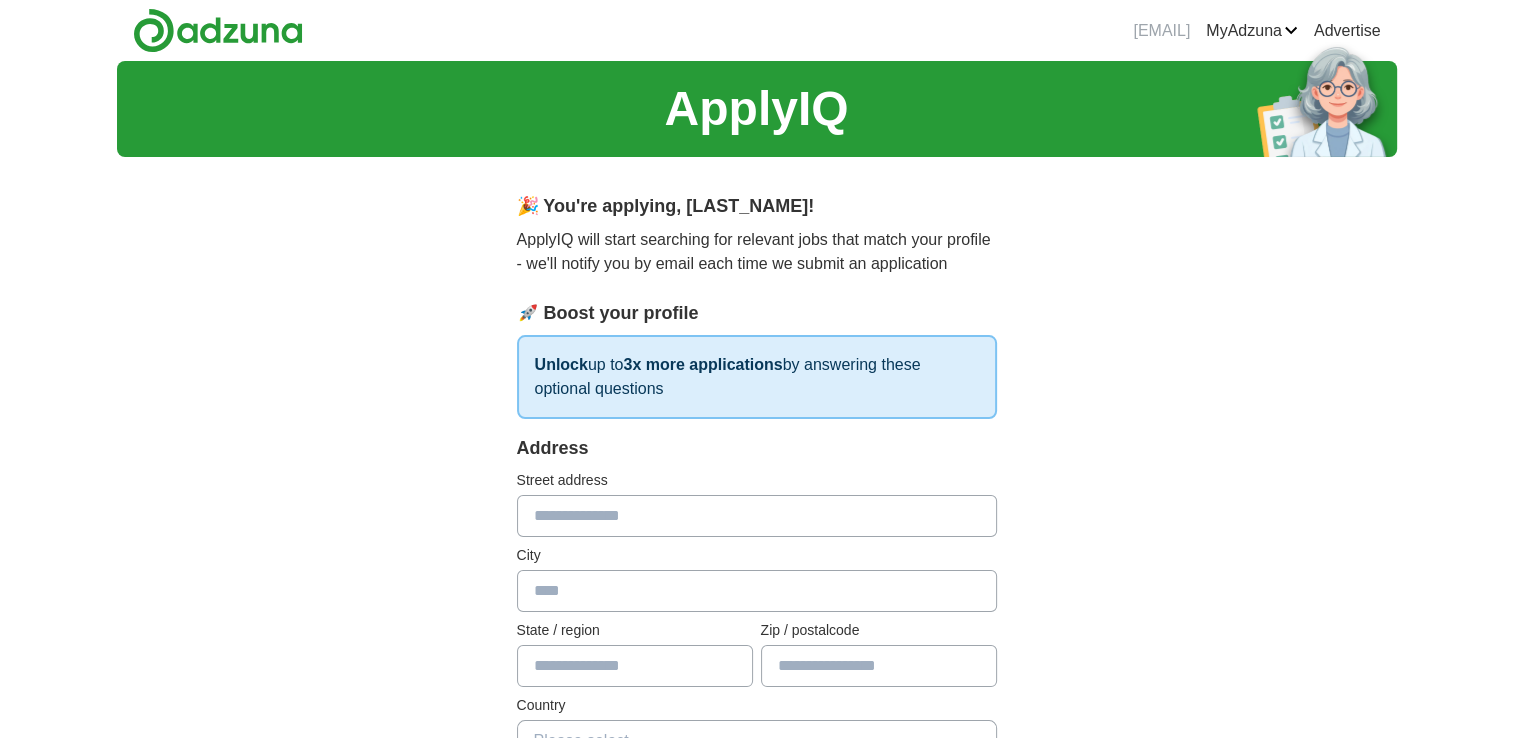 click at bounding box center [757, 516] 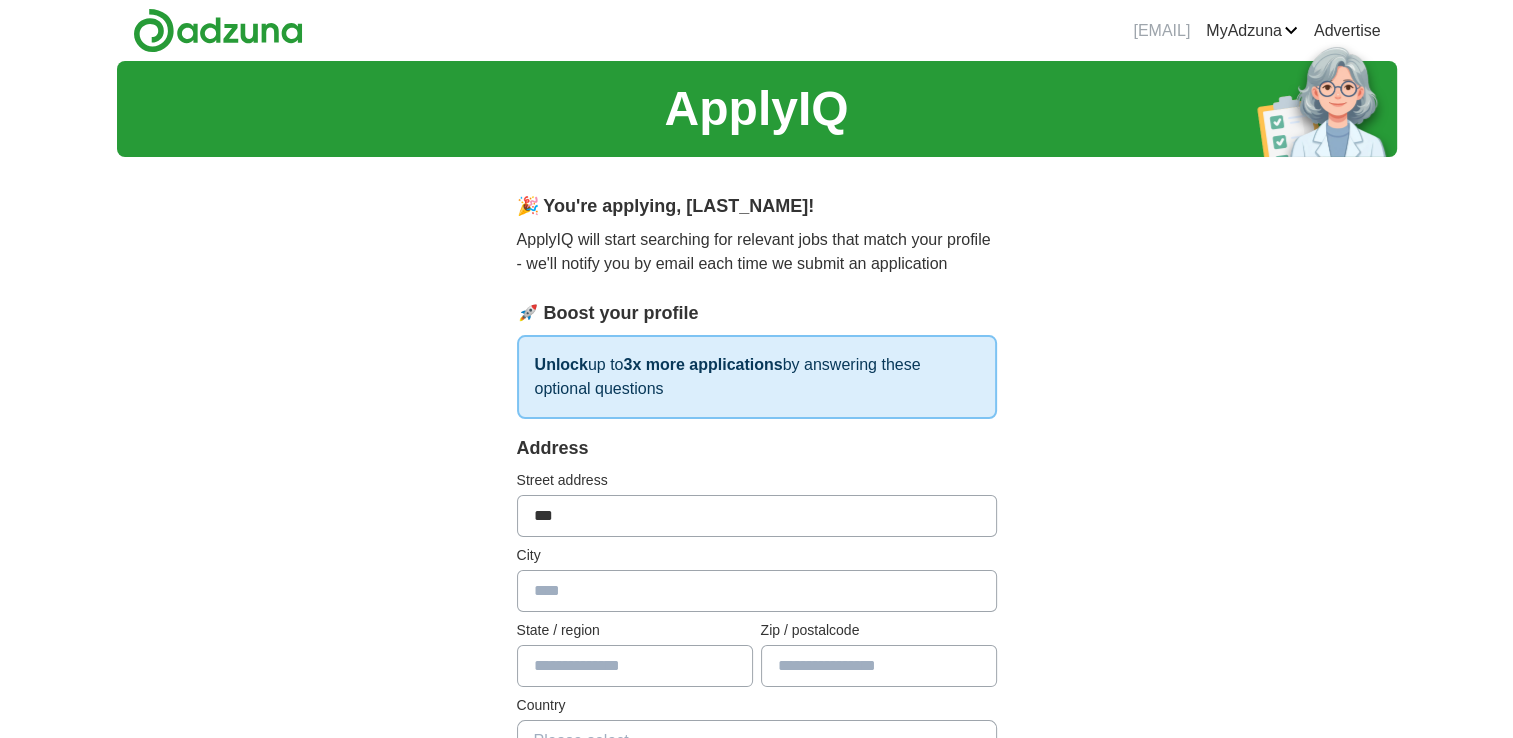 type on "**********" 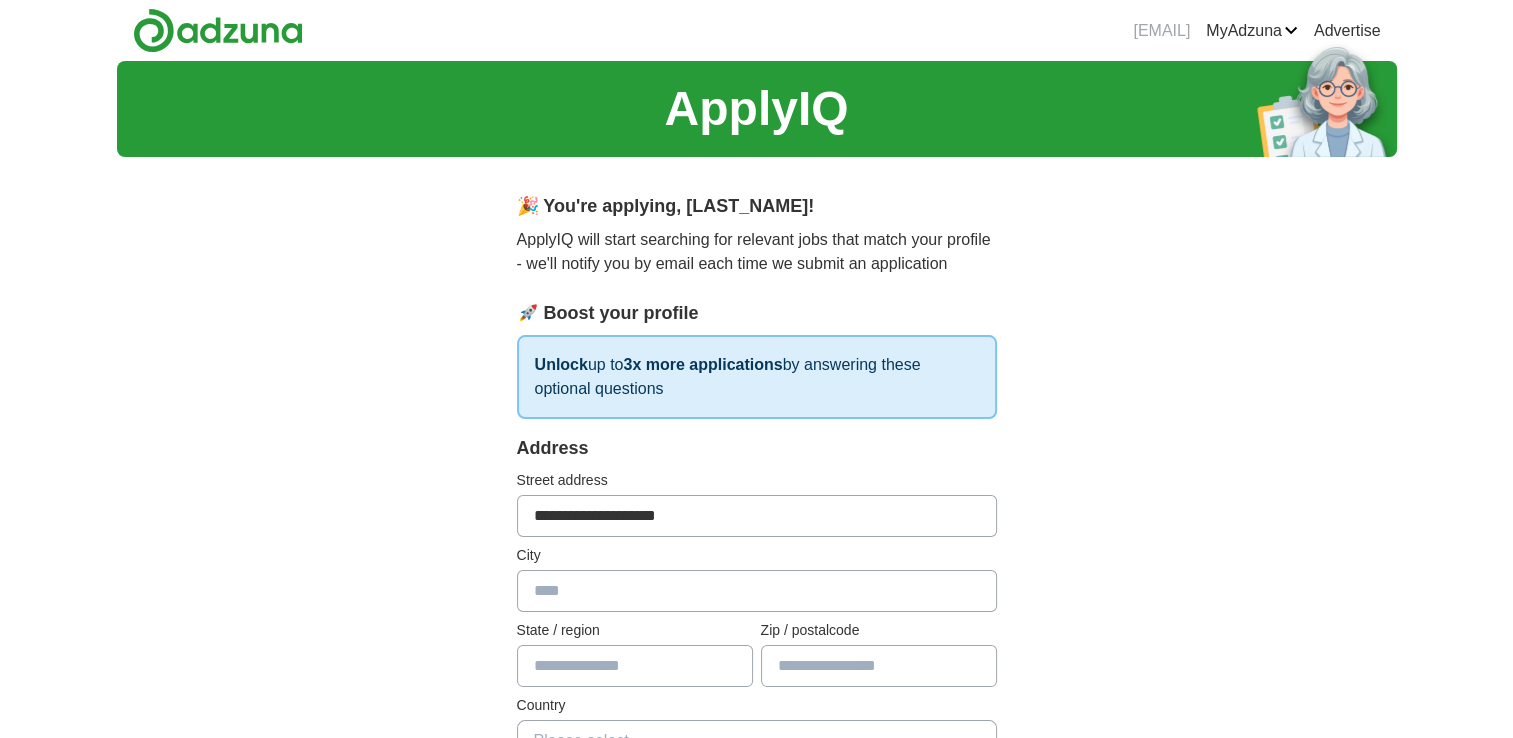type on "*********" 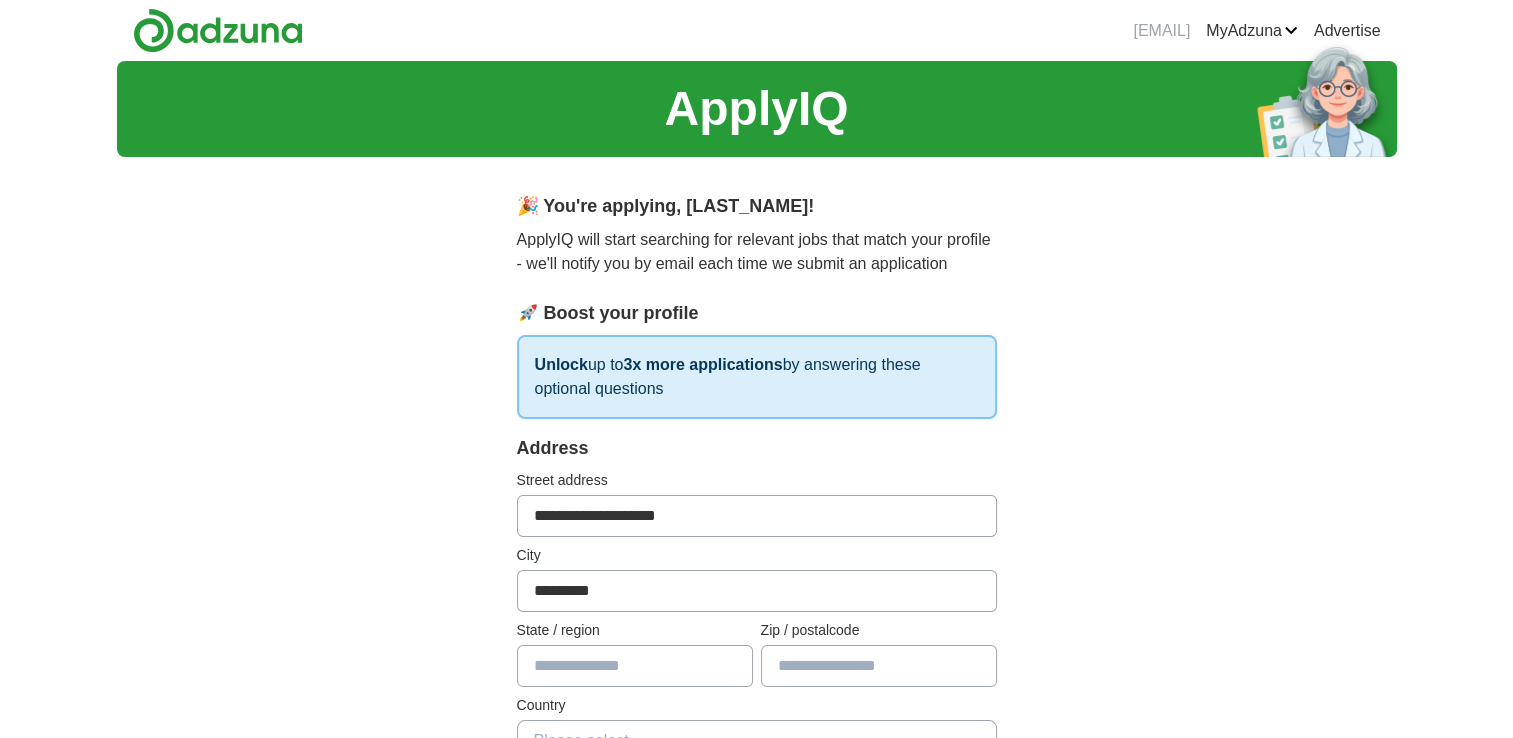 type on "**********" 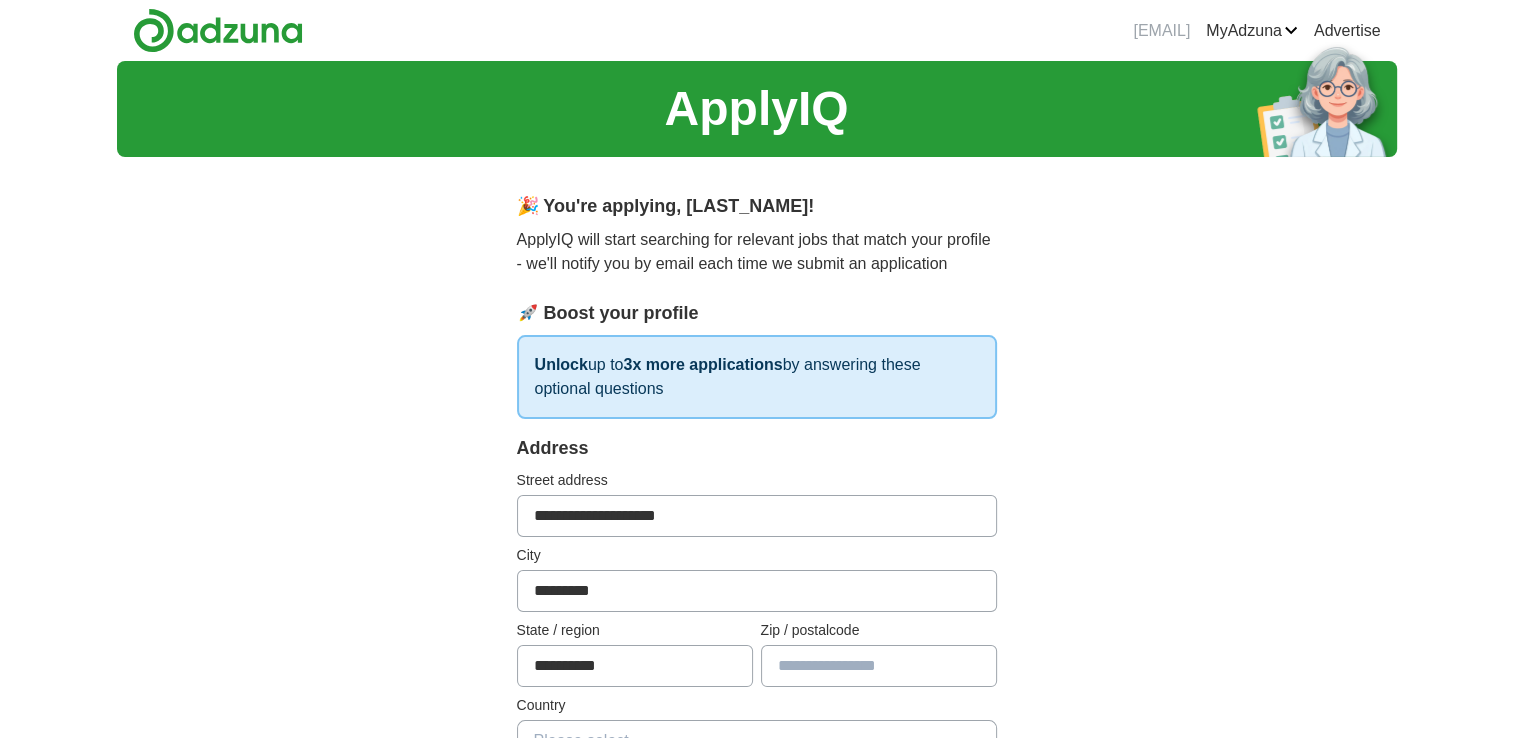 type on "*******" 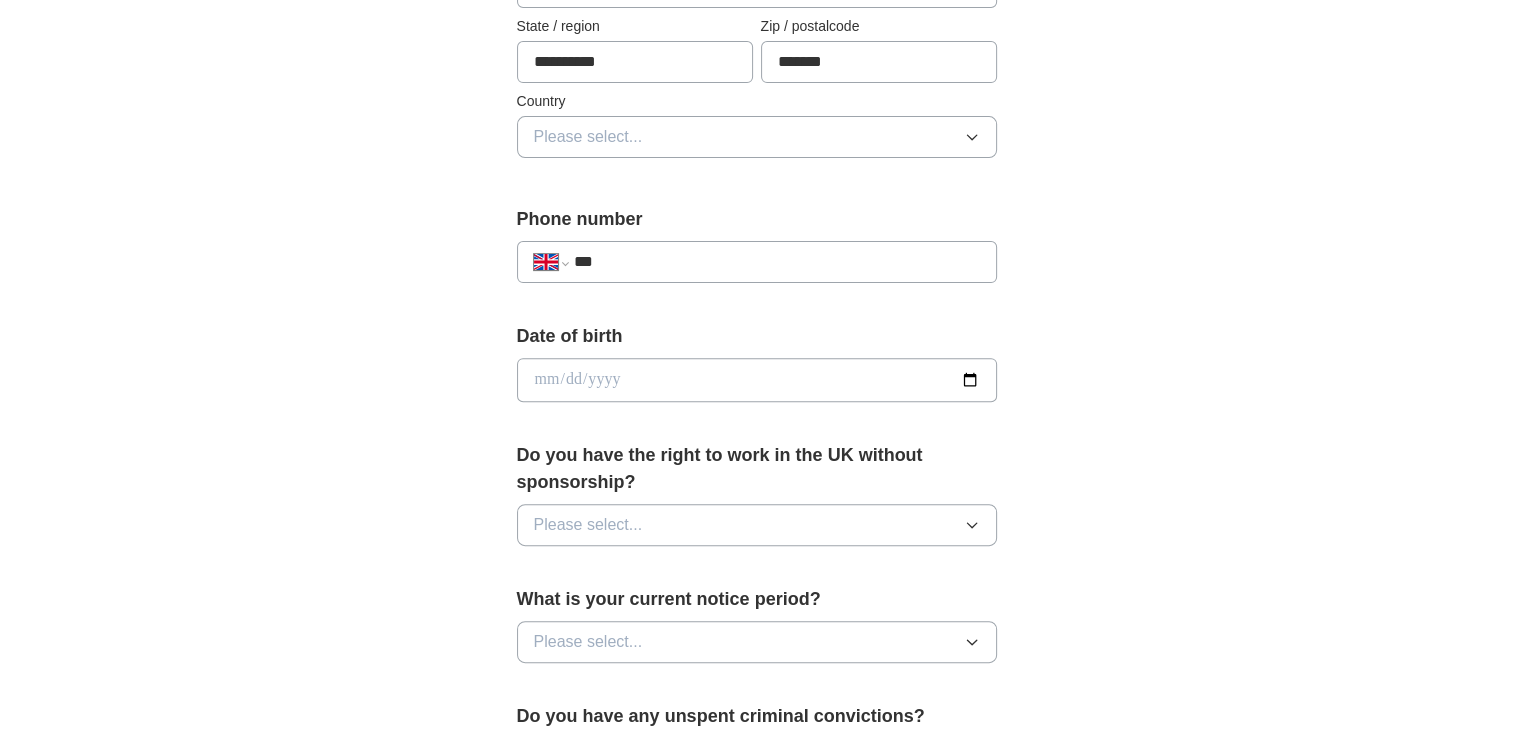scroll, scrollTop: 607, scrollLeft: 0, axis: vertical 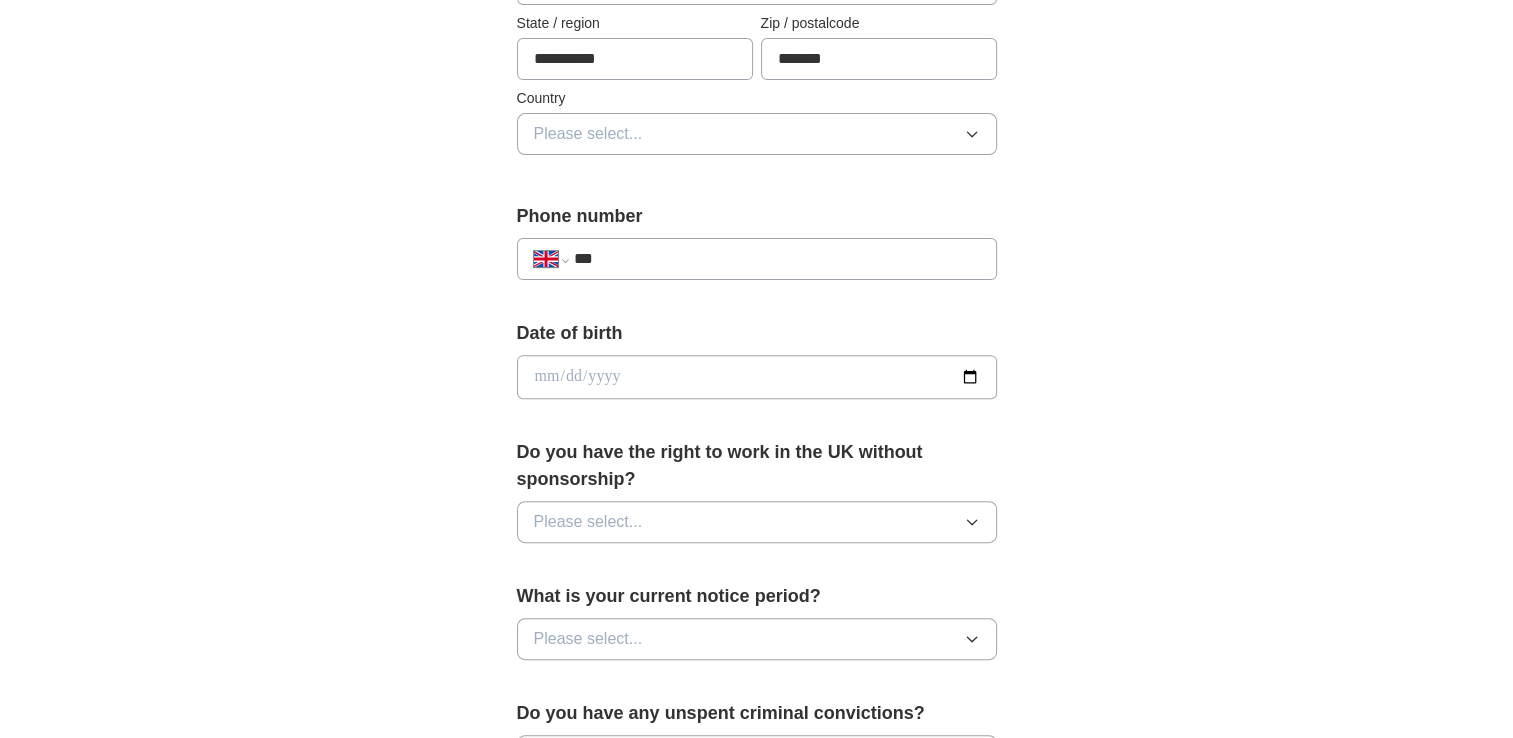 click on "Please select..." at bounding box center (757, 134) 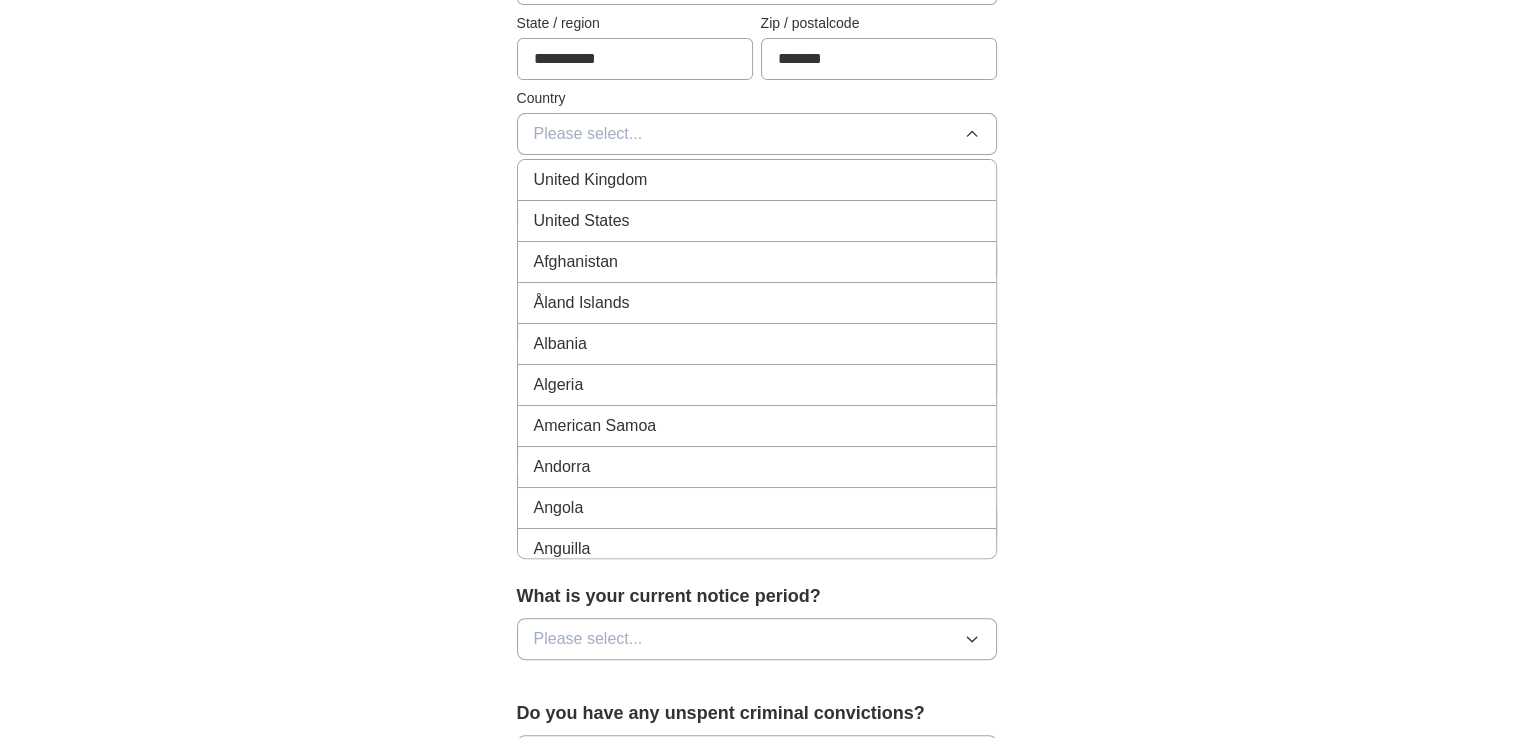 click on "United Kingdom" at bounding box center (757, 180) 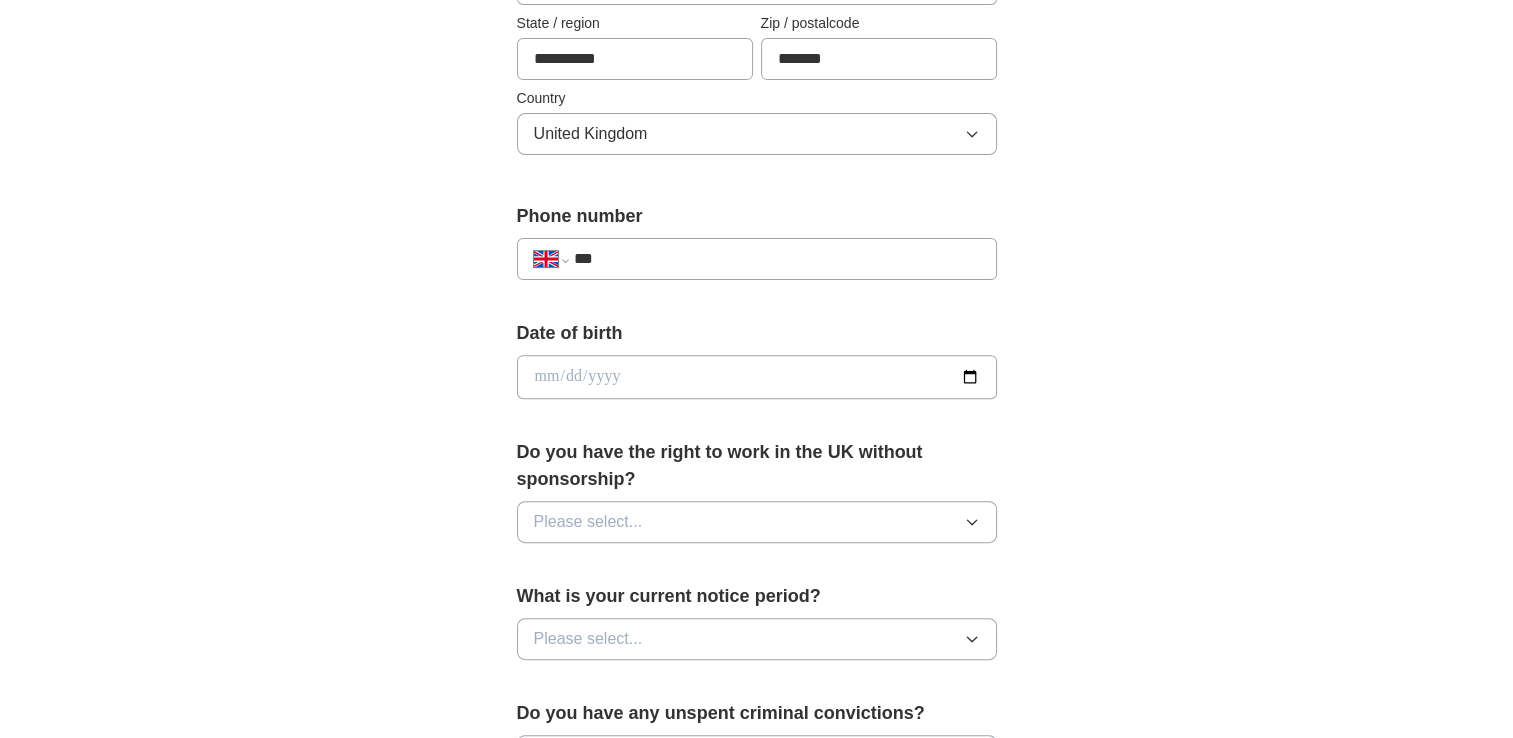 click on "***" at bounding box center [776, 259] 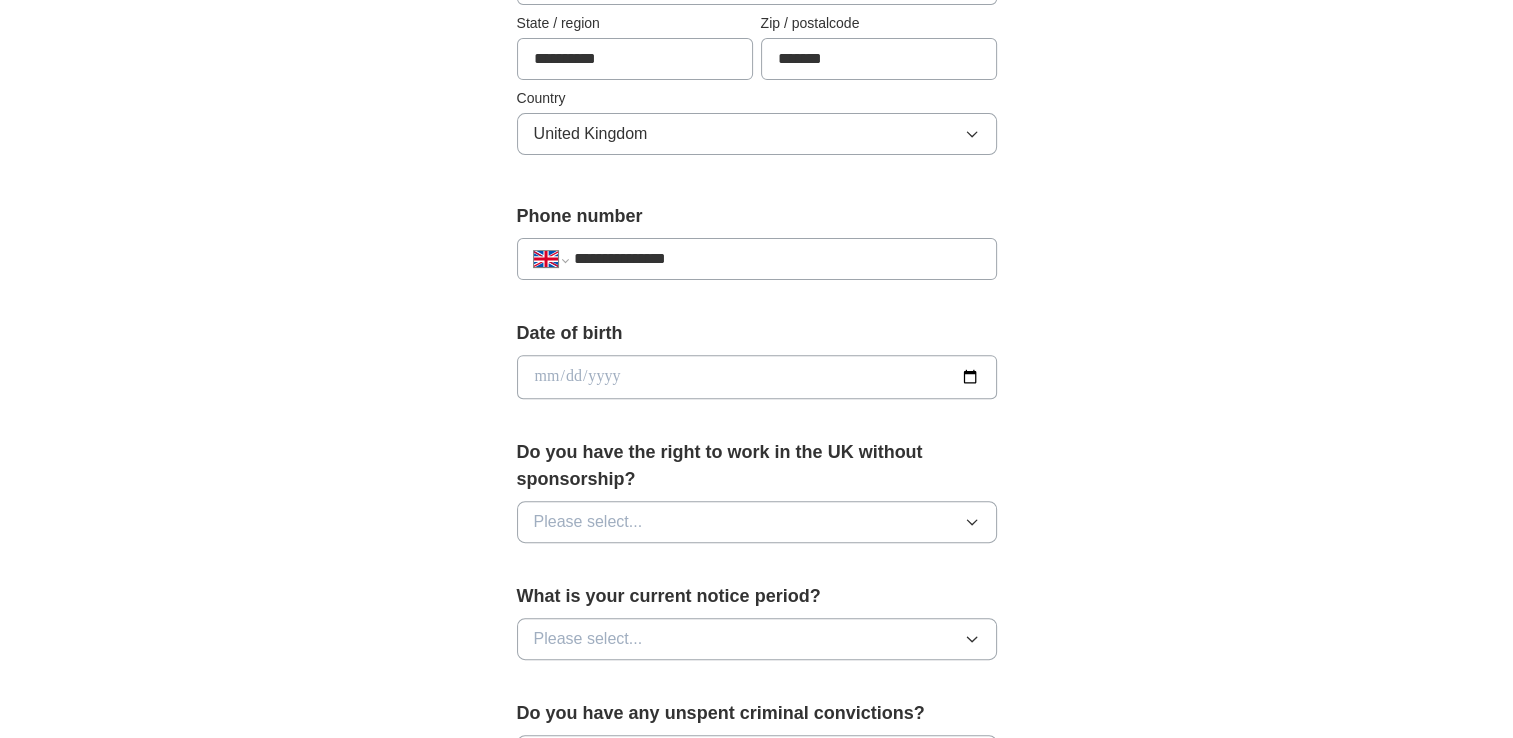 type on "**********" 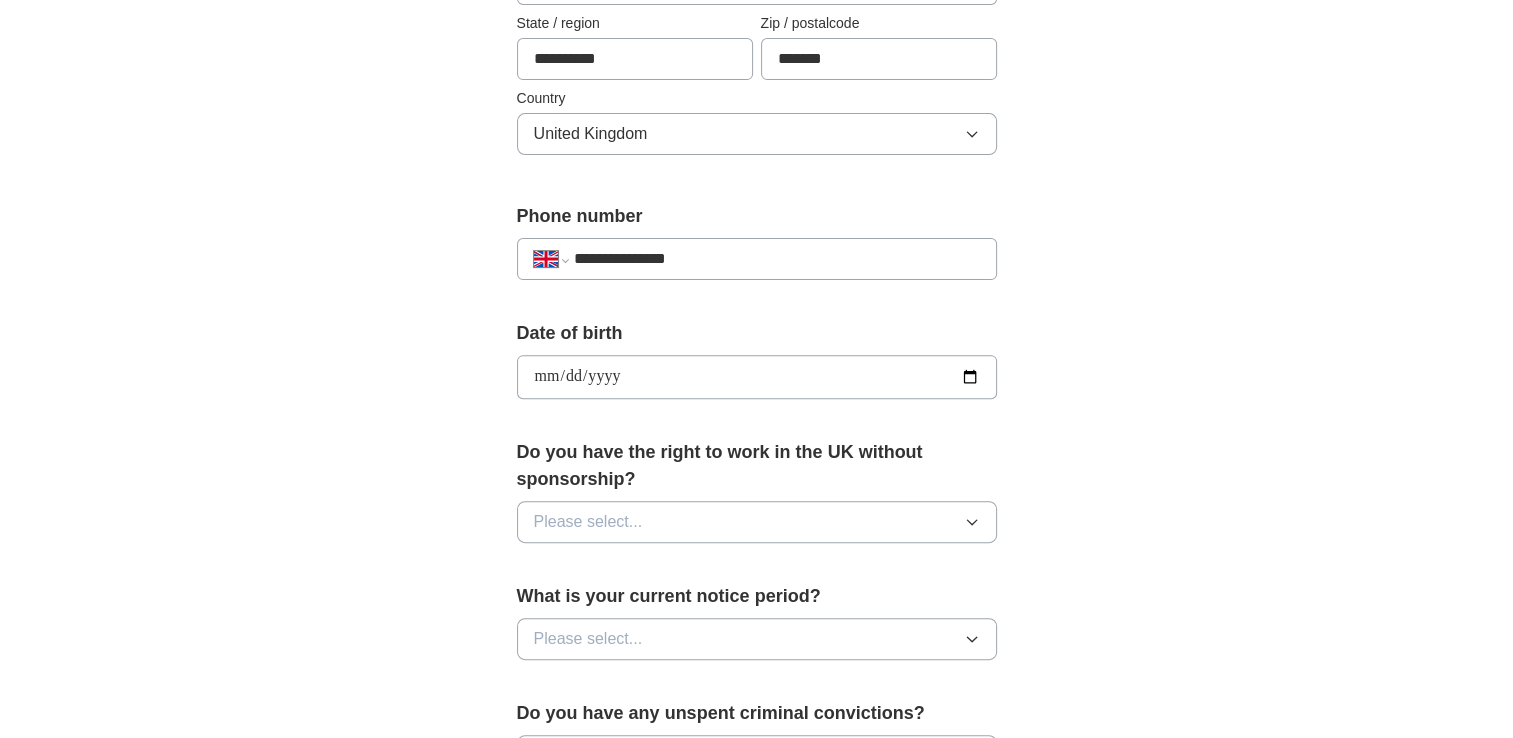 type on "**********" 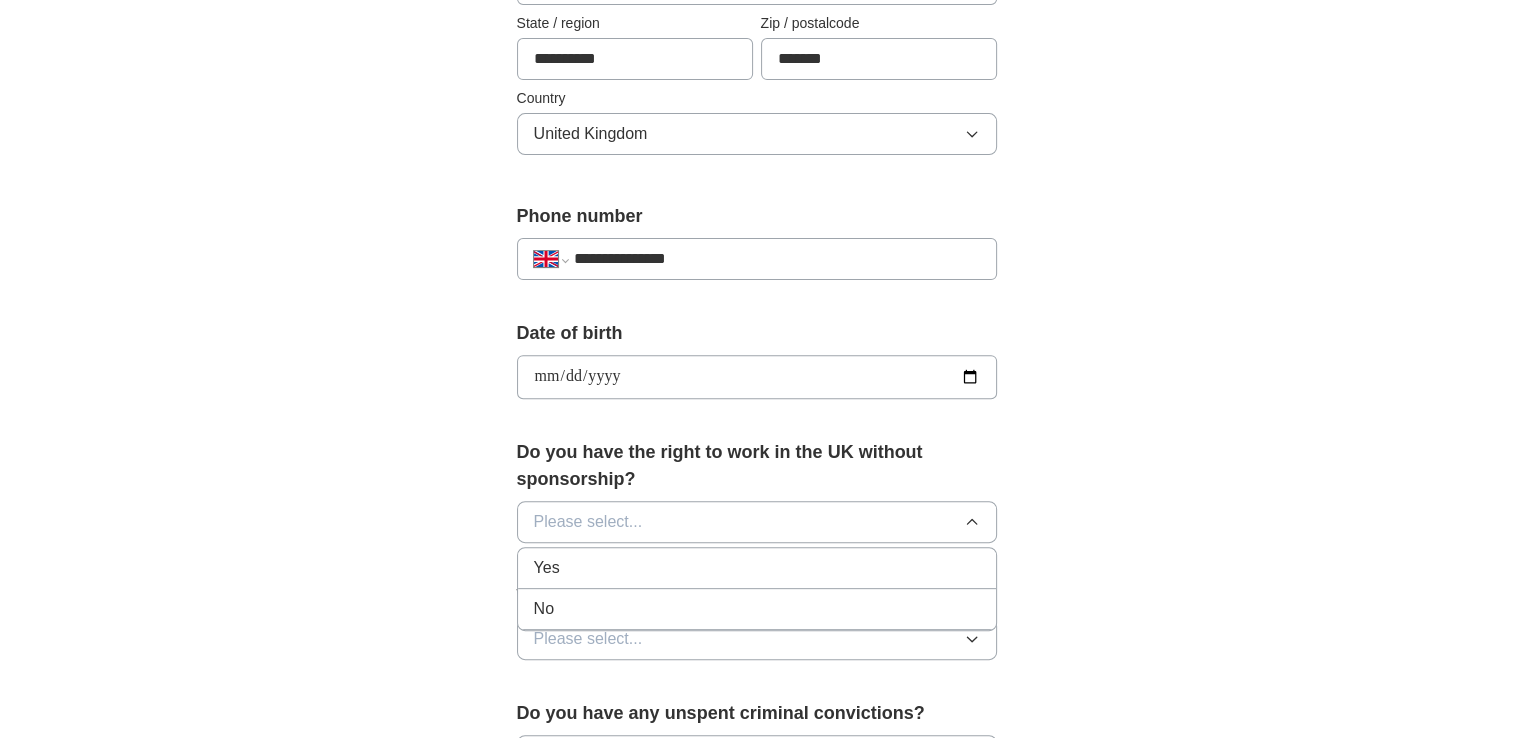 click on "Yes" at bounding box center (757, 568) 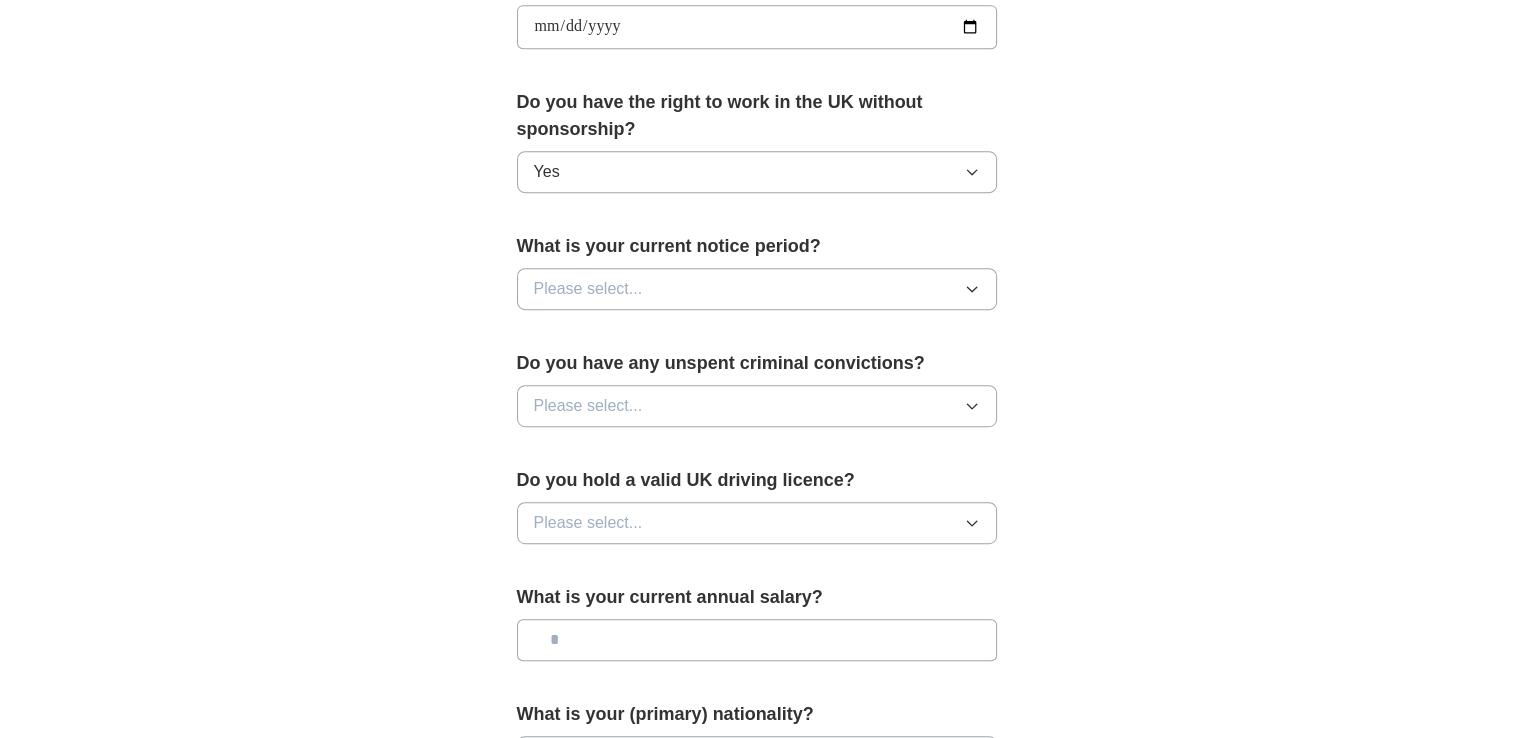 scroll, scrollTop: 967, scrollLeft: 0, axis: vertical 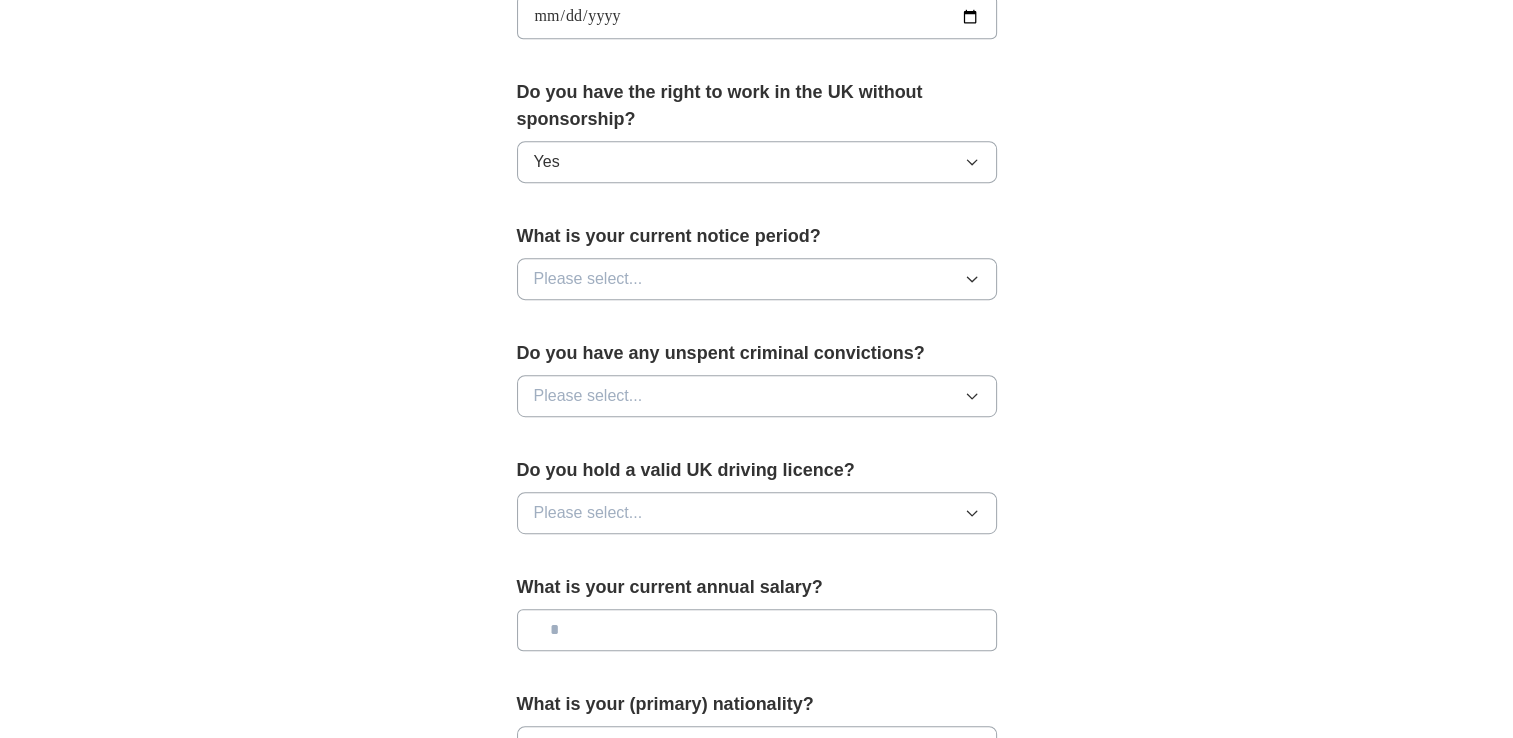click on "Please select..." at bounding box center (757, 279) 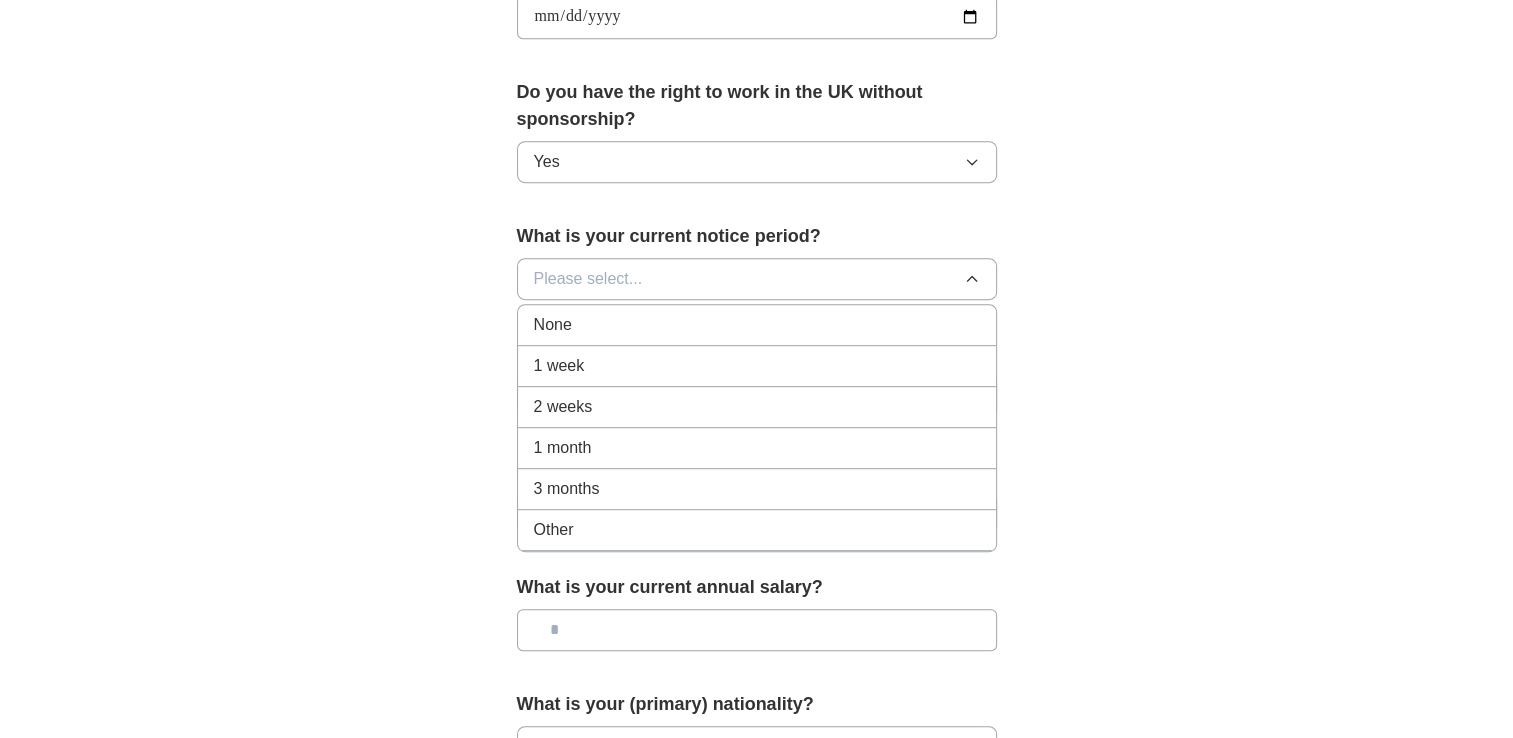 click on "None" at bounding box center [757, 325] 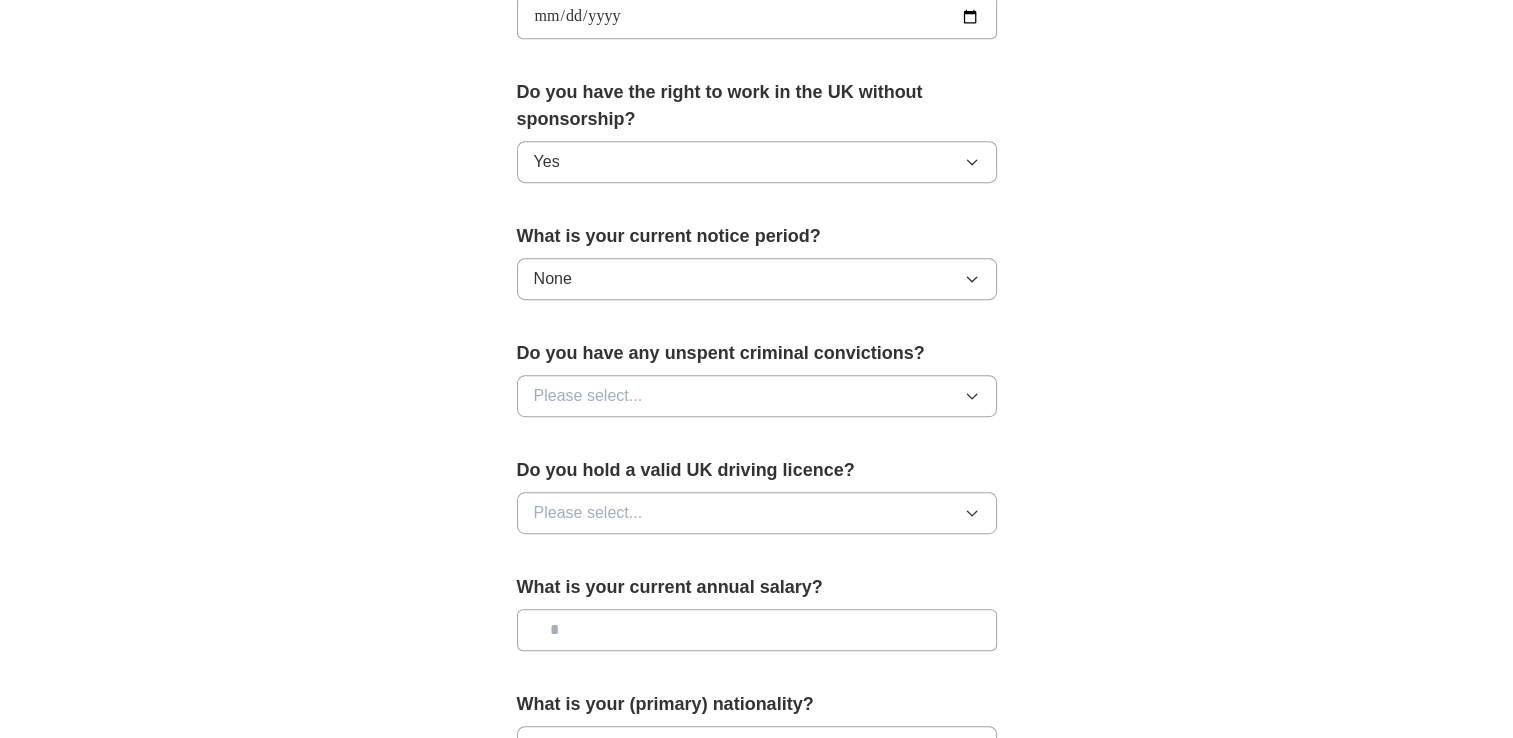 click on "Please select..." at bounding box center [757, 396] 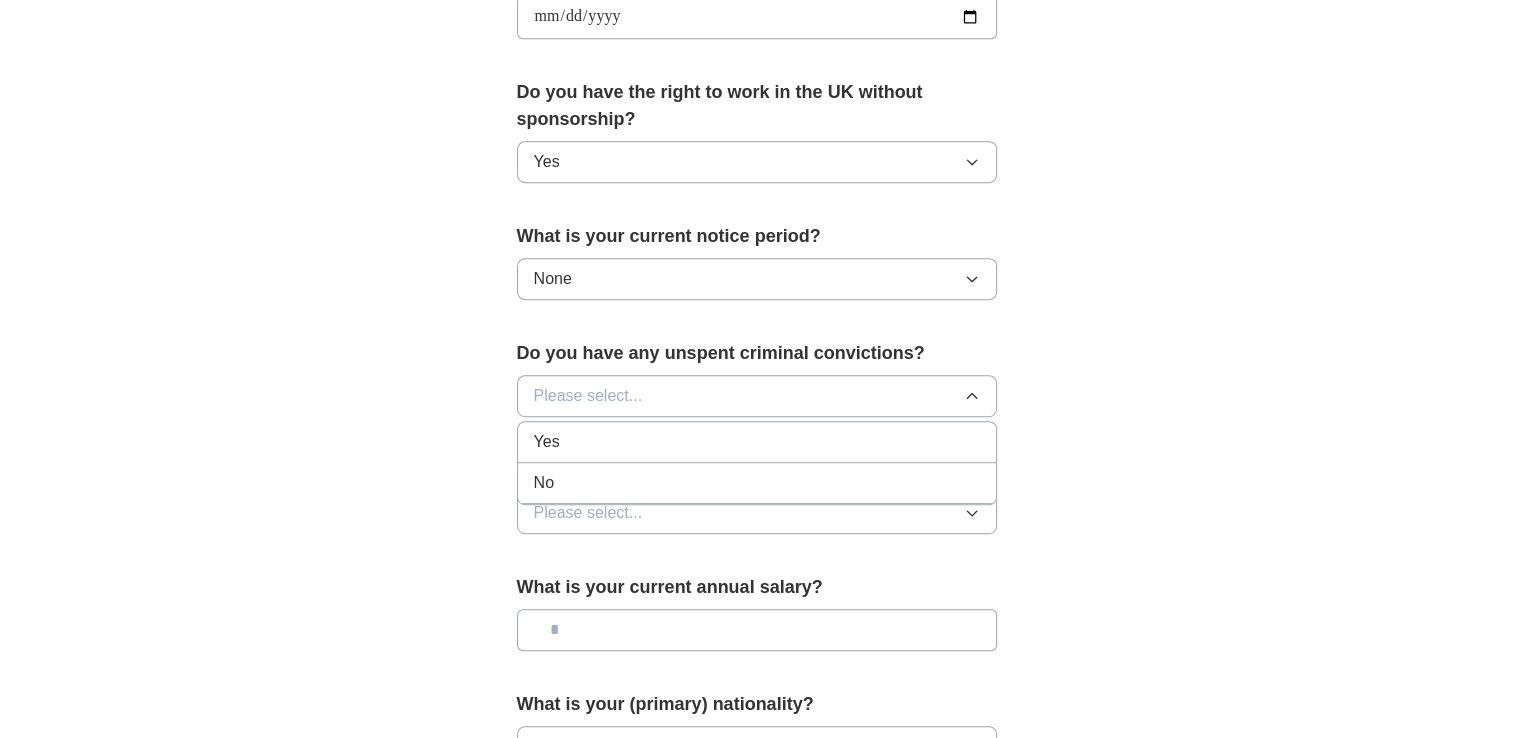 click on "No" at bounding box center (757, 483) 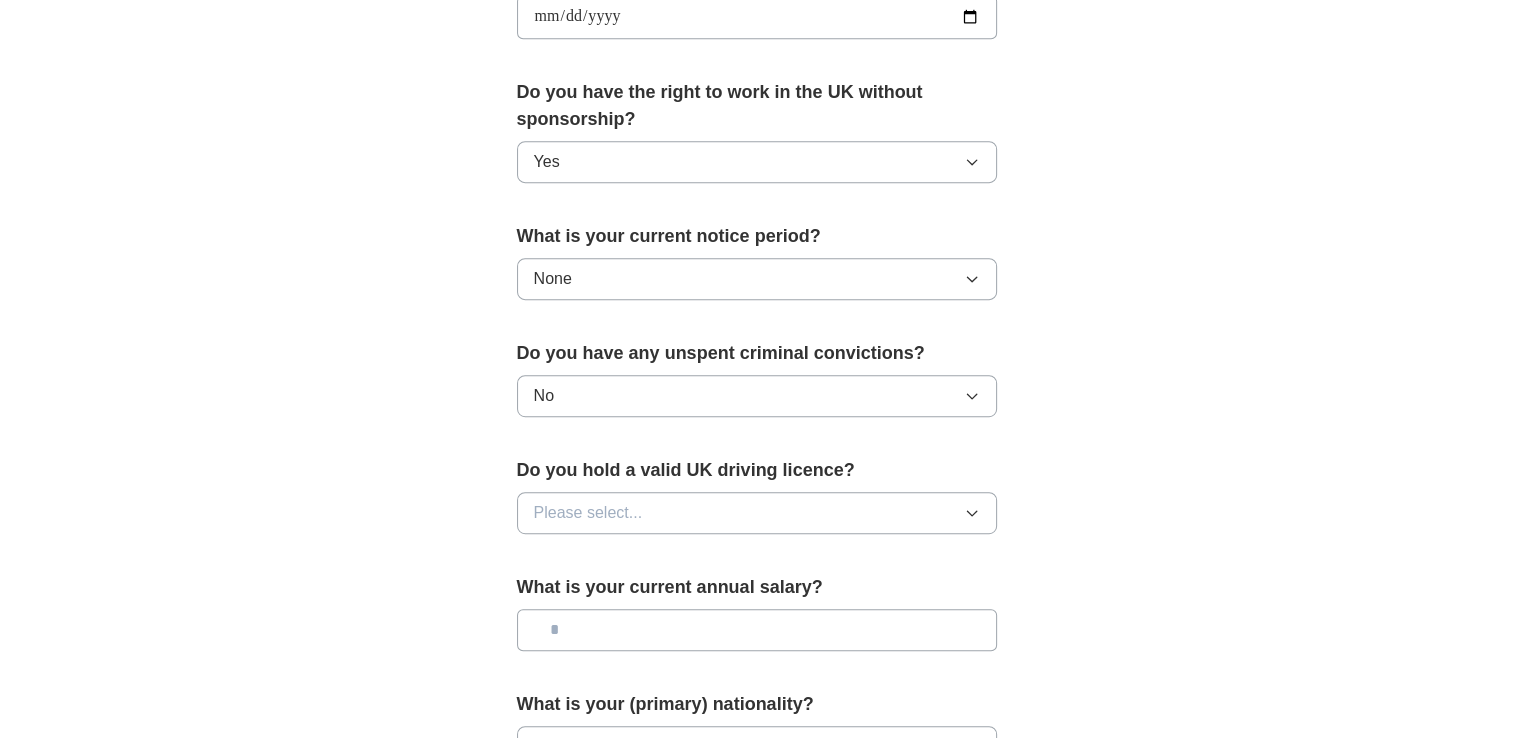click on "Please select..." at bounding box center (757, 513) 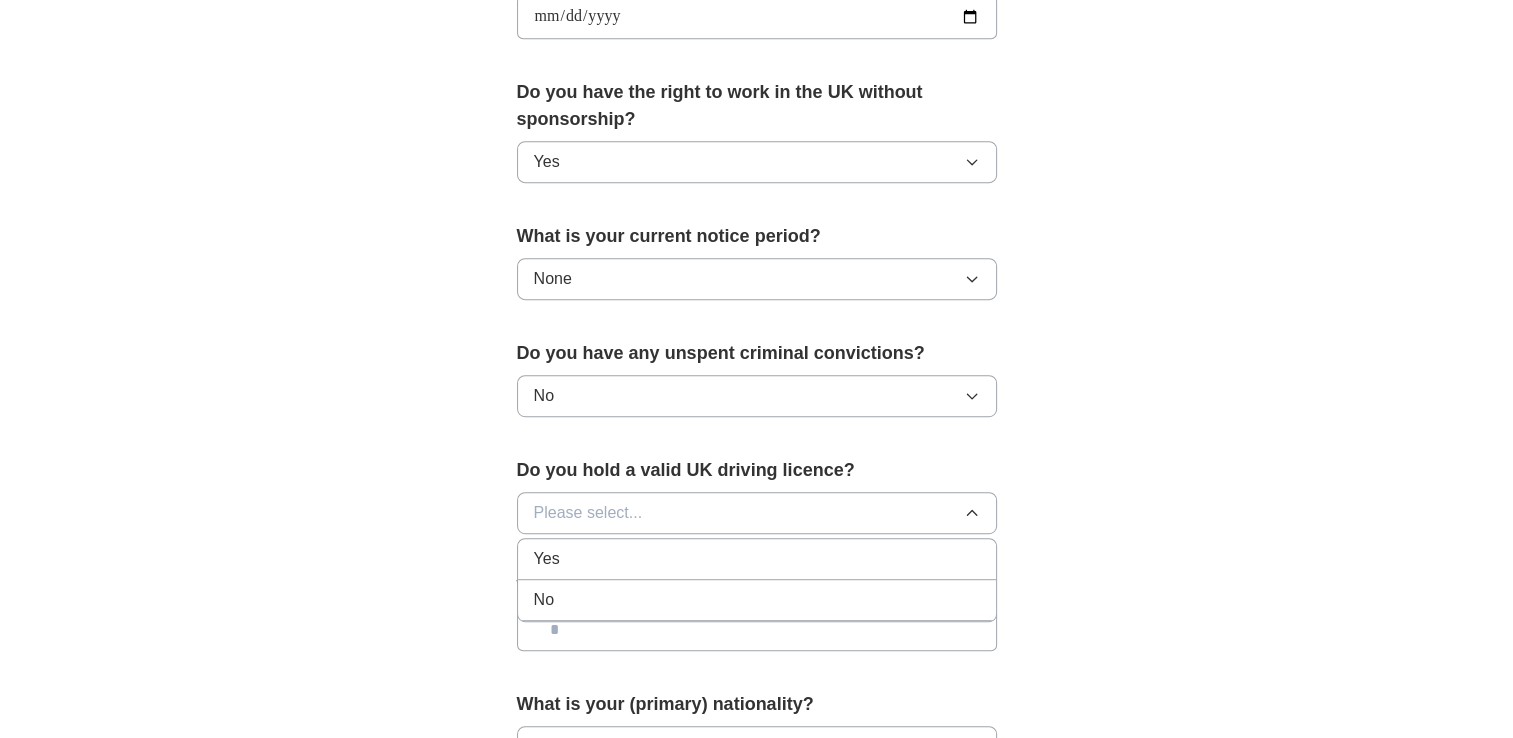 click on "No" at bounding box center [757, 600] 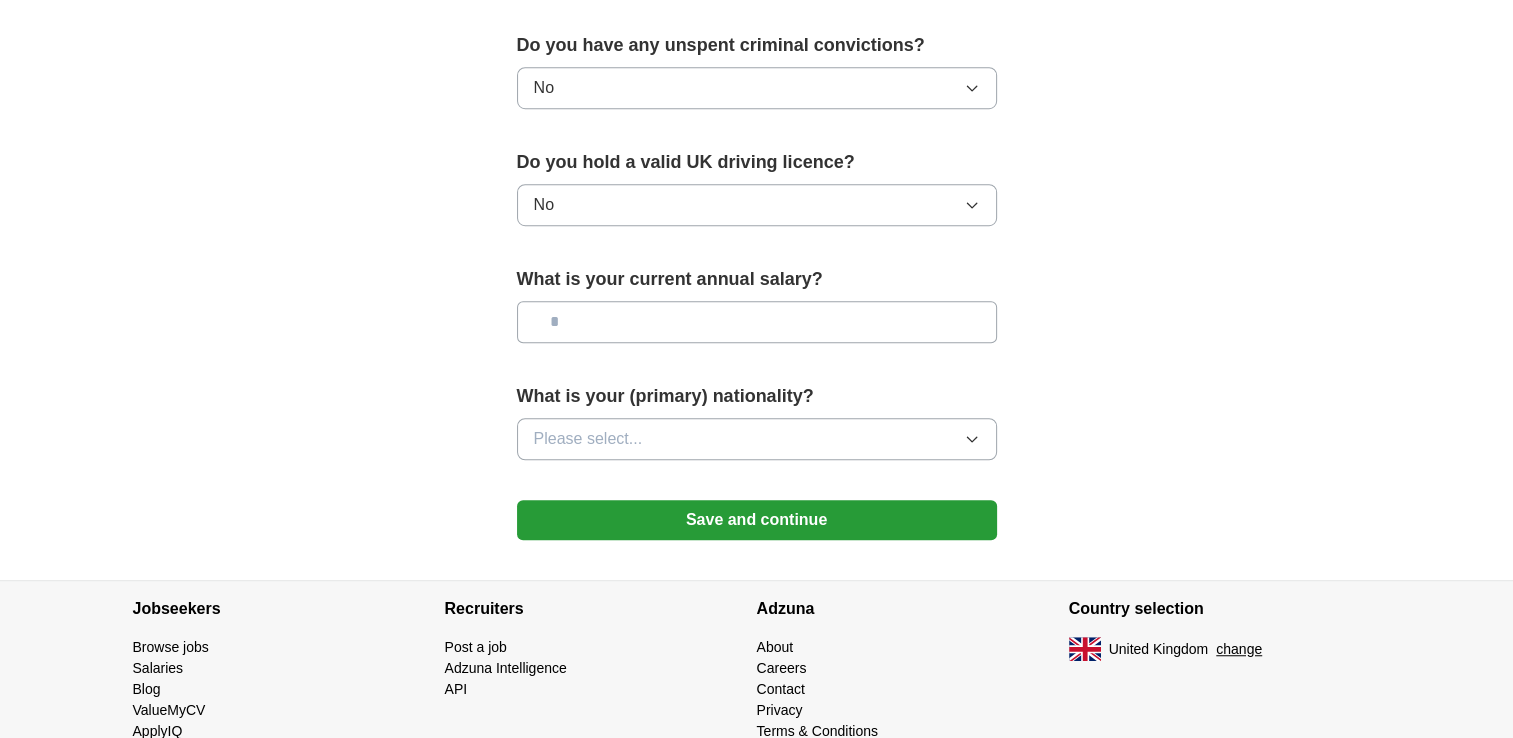 scroll, scrollTop: 1289, scrollLeft: 0, axis: vertical 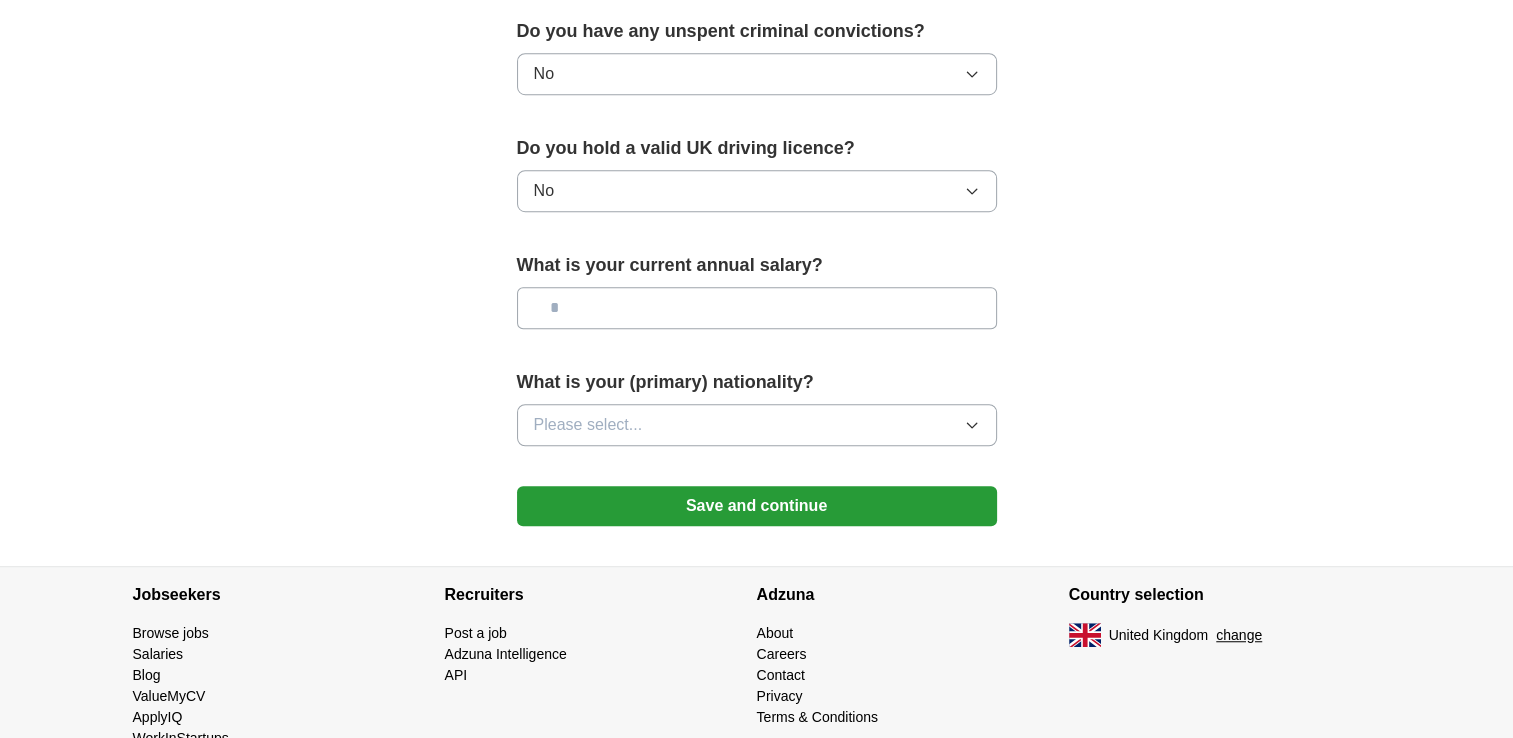 click at bounding box center (757, 308) 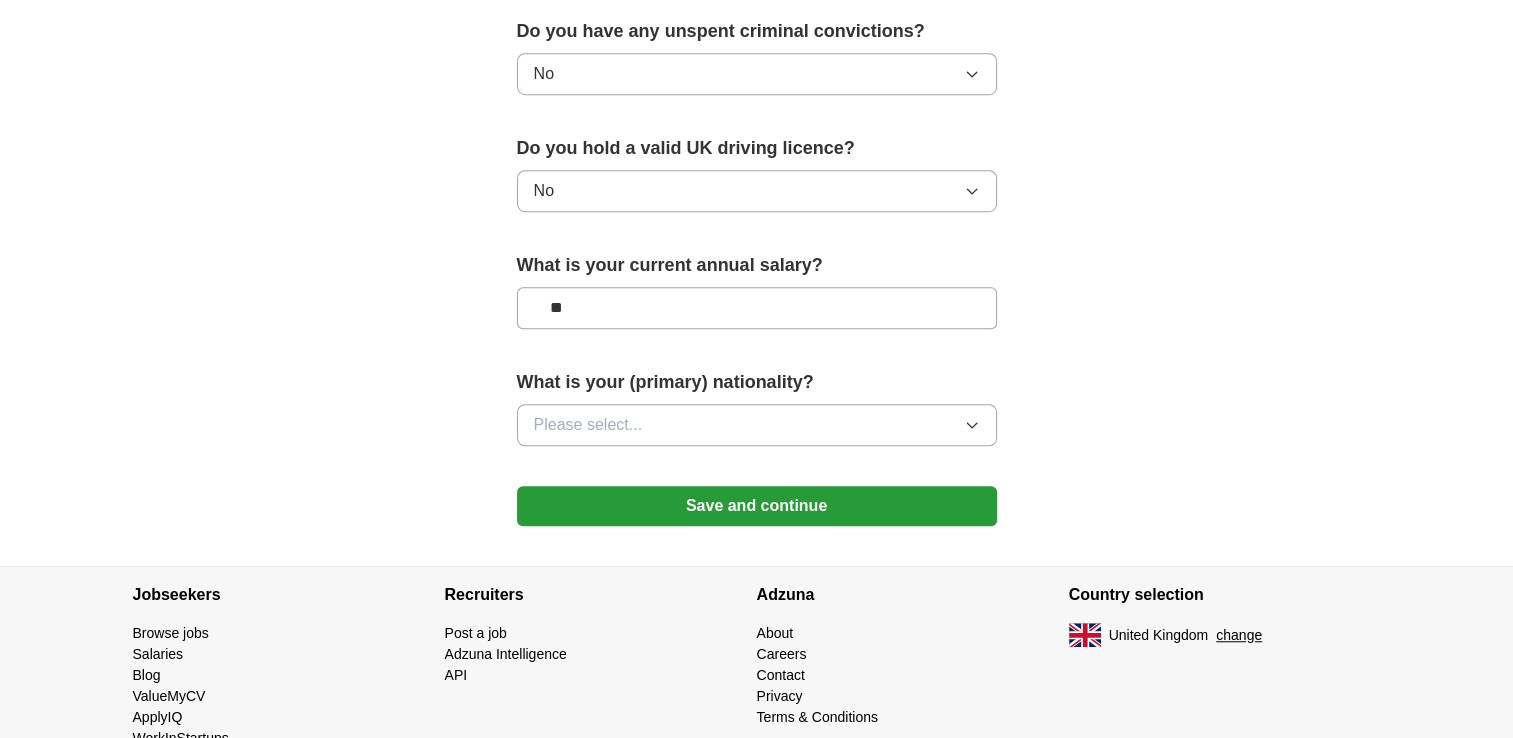 type on "**" 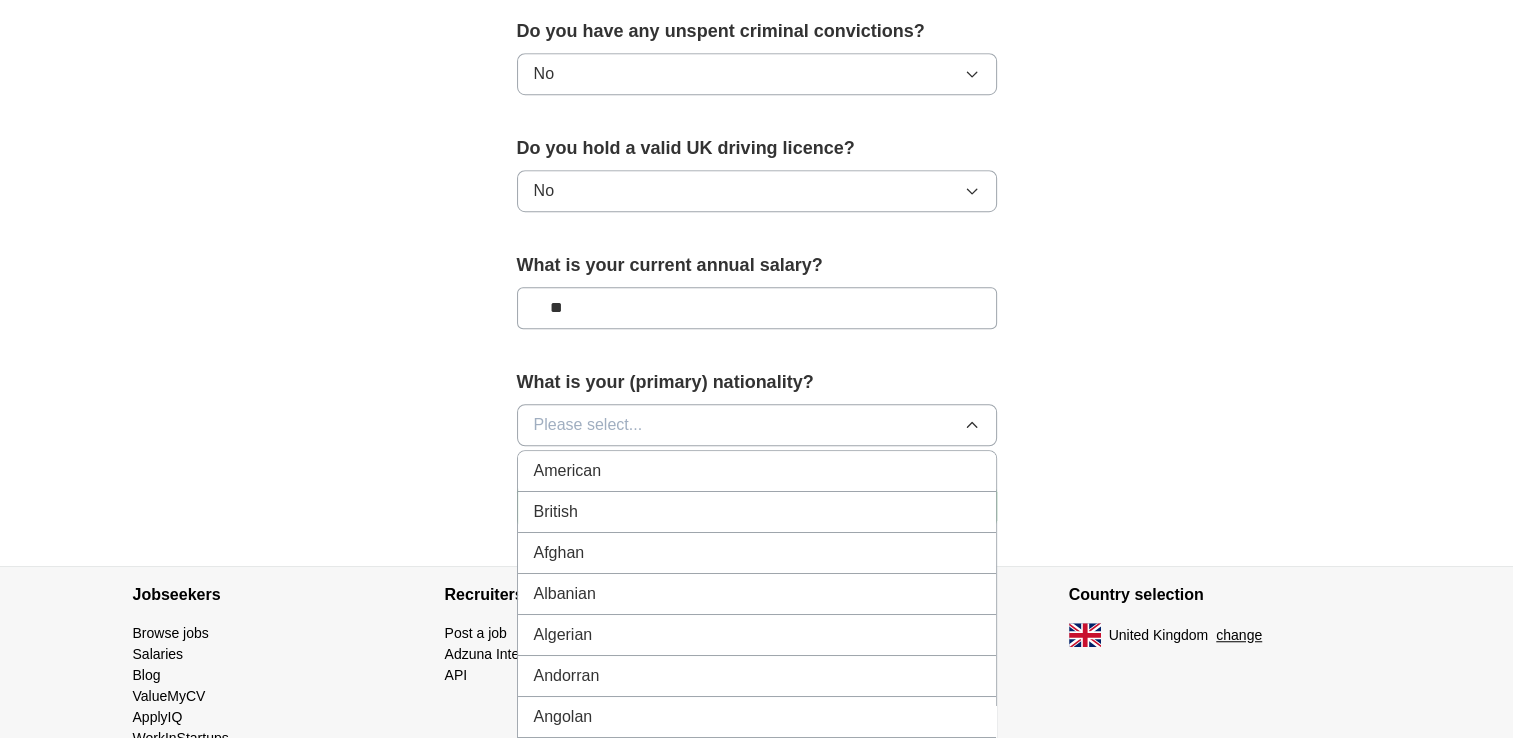 click on "British" at bounding box center [757, 512] 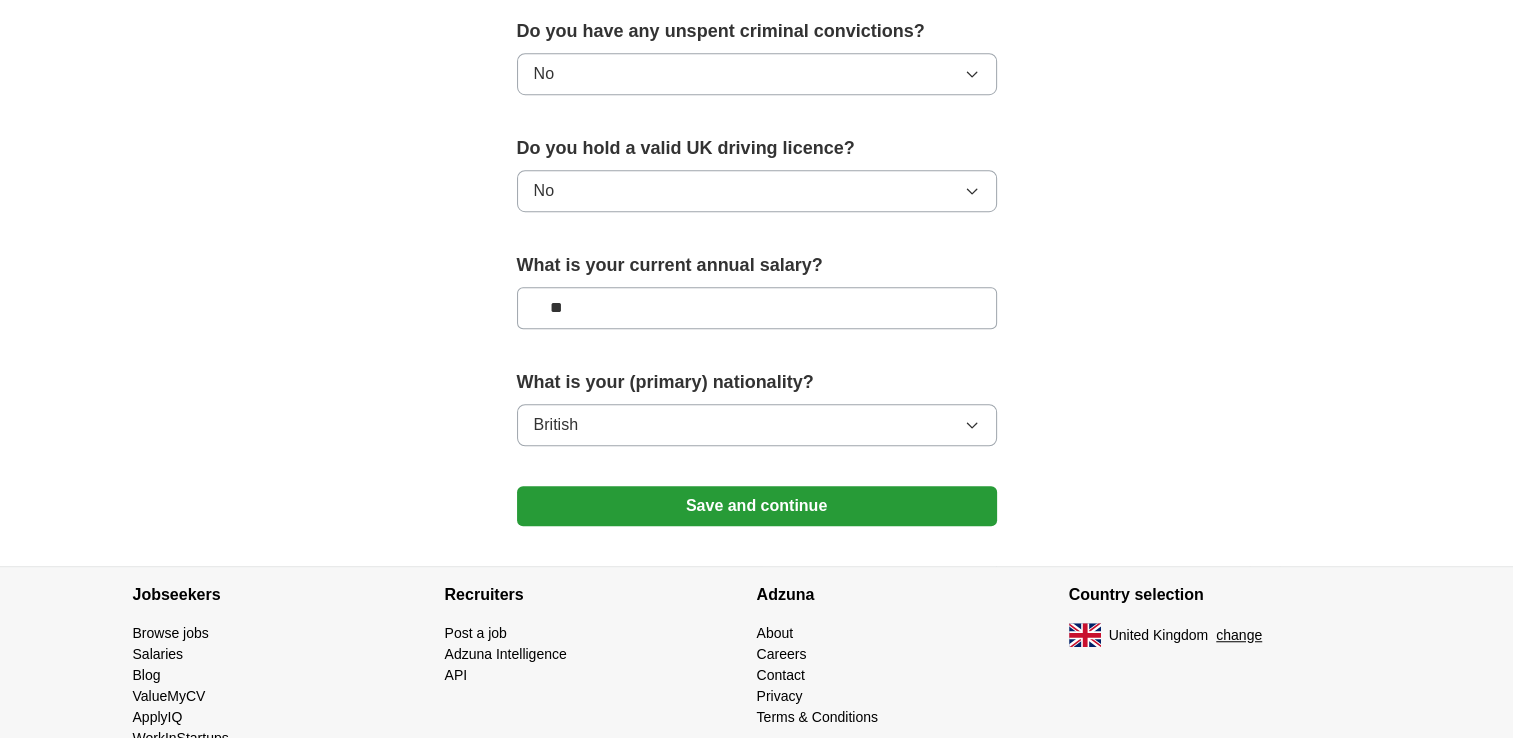 click on "Save and continue" at bounding box center [757, 506] 